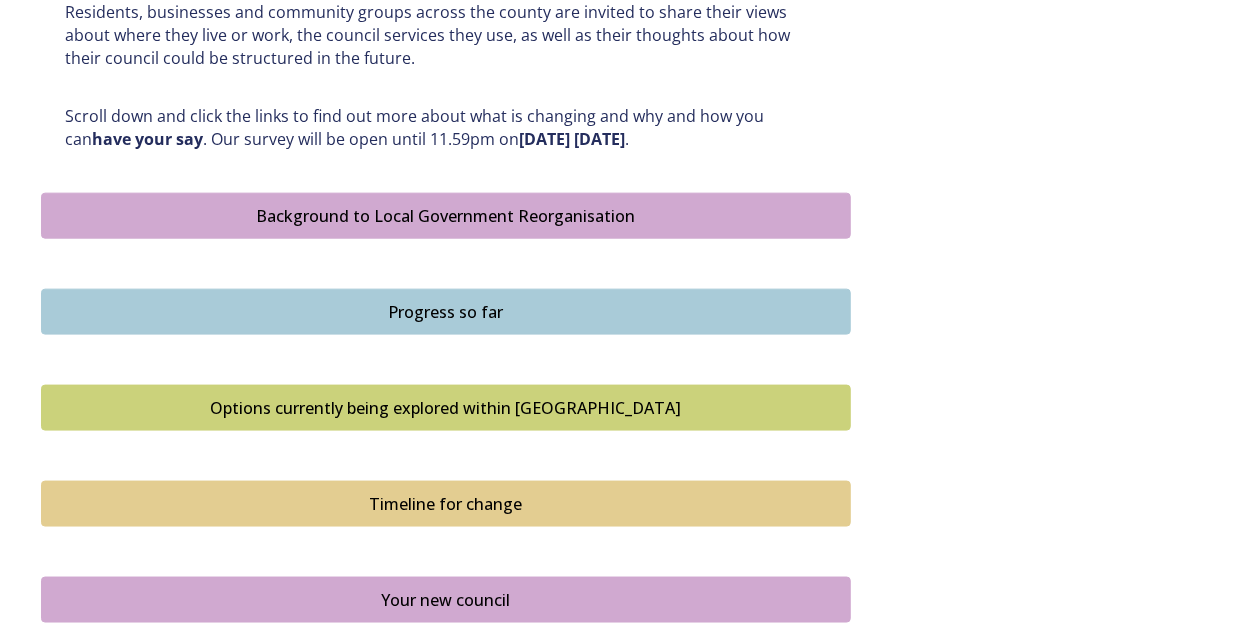 scroll, scrollTop: 1006, scrollLeft: 0, axis: vertical 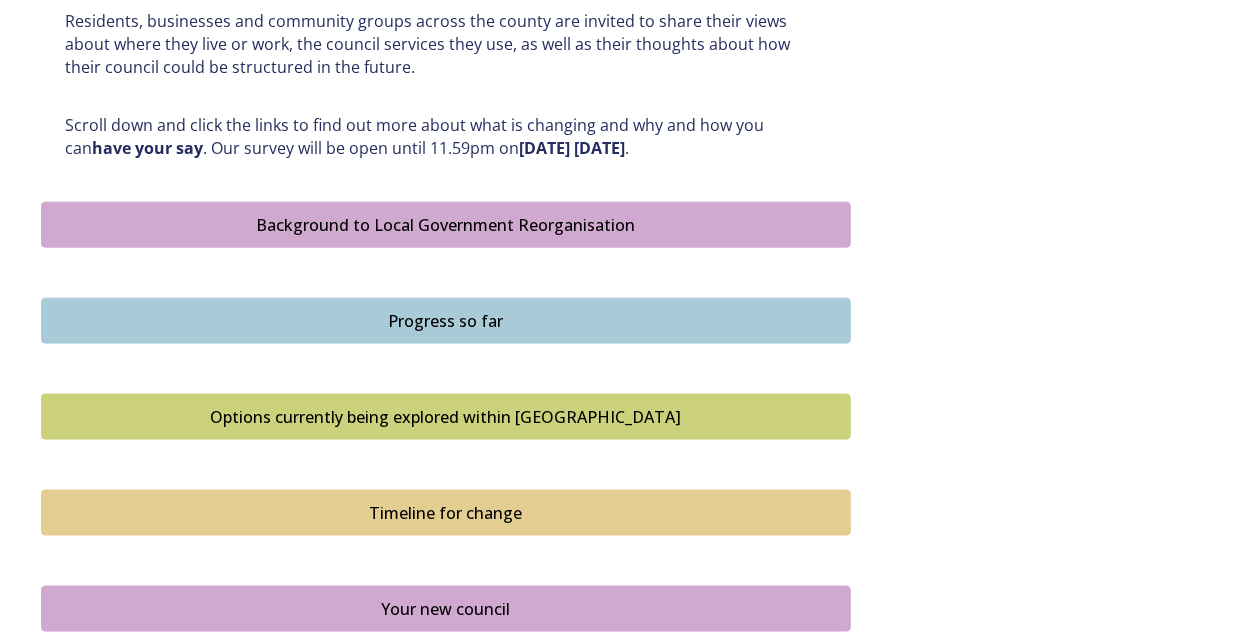 click on "Background to Local Government Reorganisation" at bounding box center [446, 225] 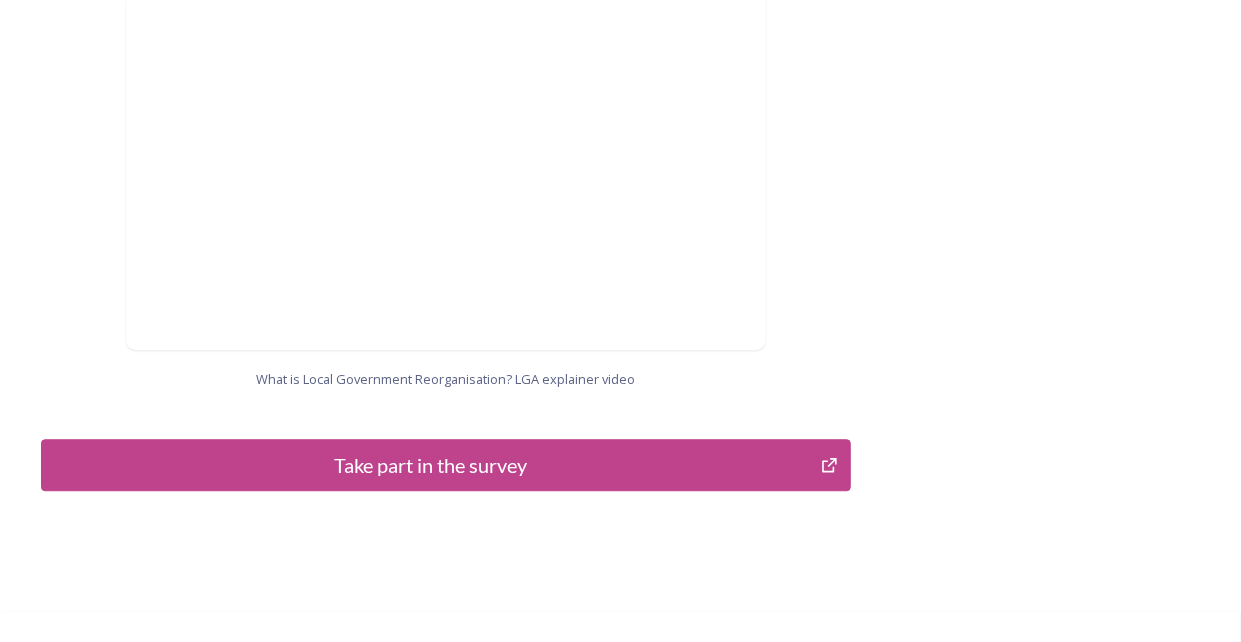 scroll, scrollTop: 2192, scrollLeft: 0, axis: vertical 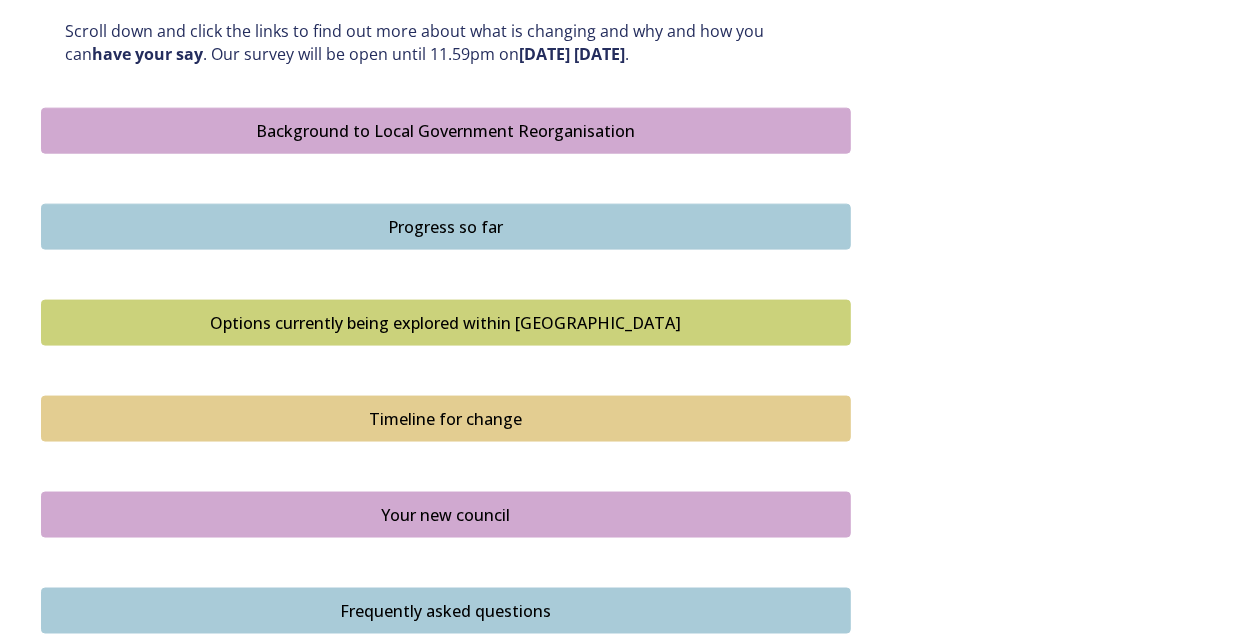 click on "Progress so far" at bounding box center (446, 227) 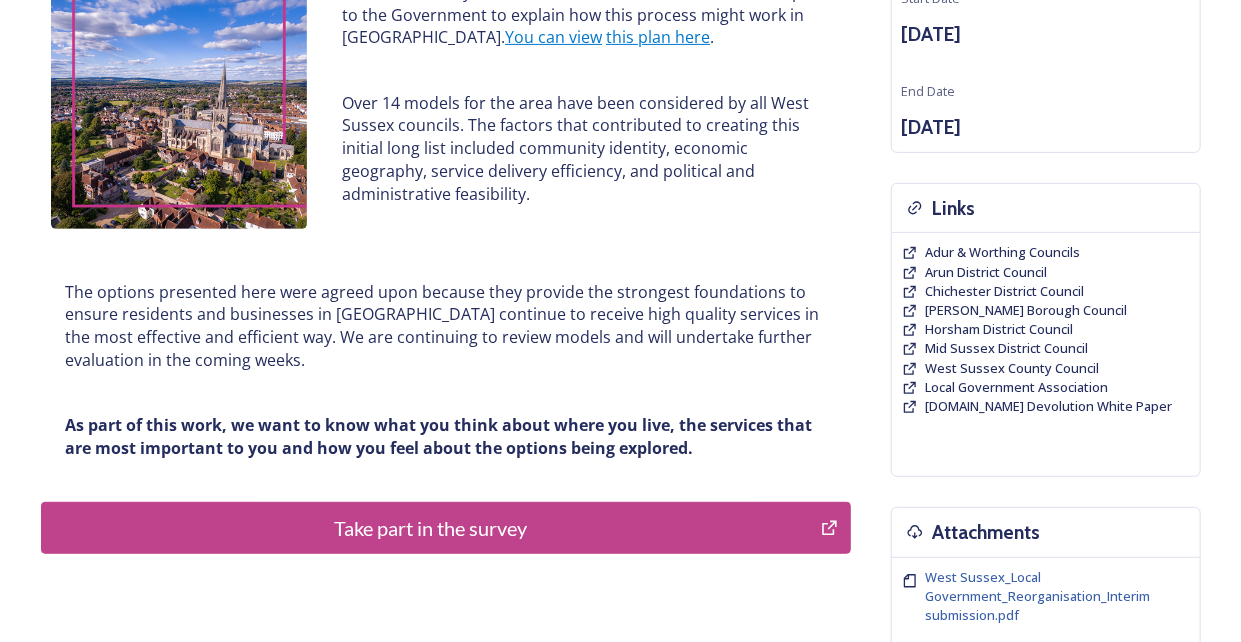 scroll, scrollTop: 200, scrollLeft: 0, axis: vertical 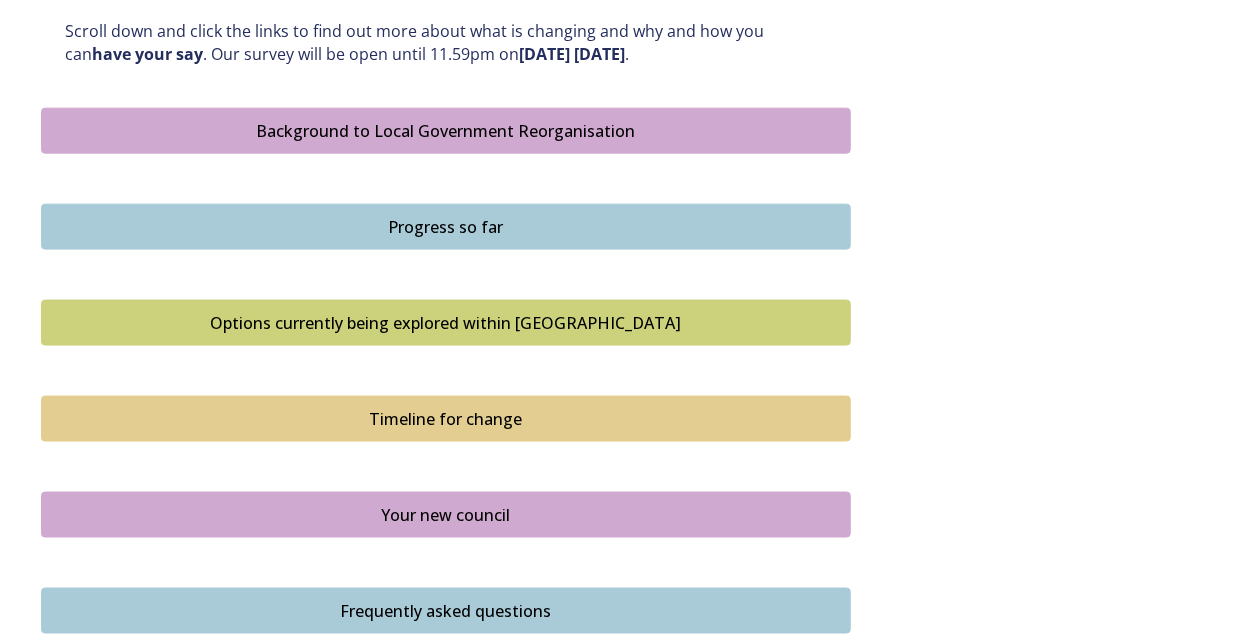 click on "Options currently being explored within West Sussex" at bounding box center [446, 323] 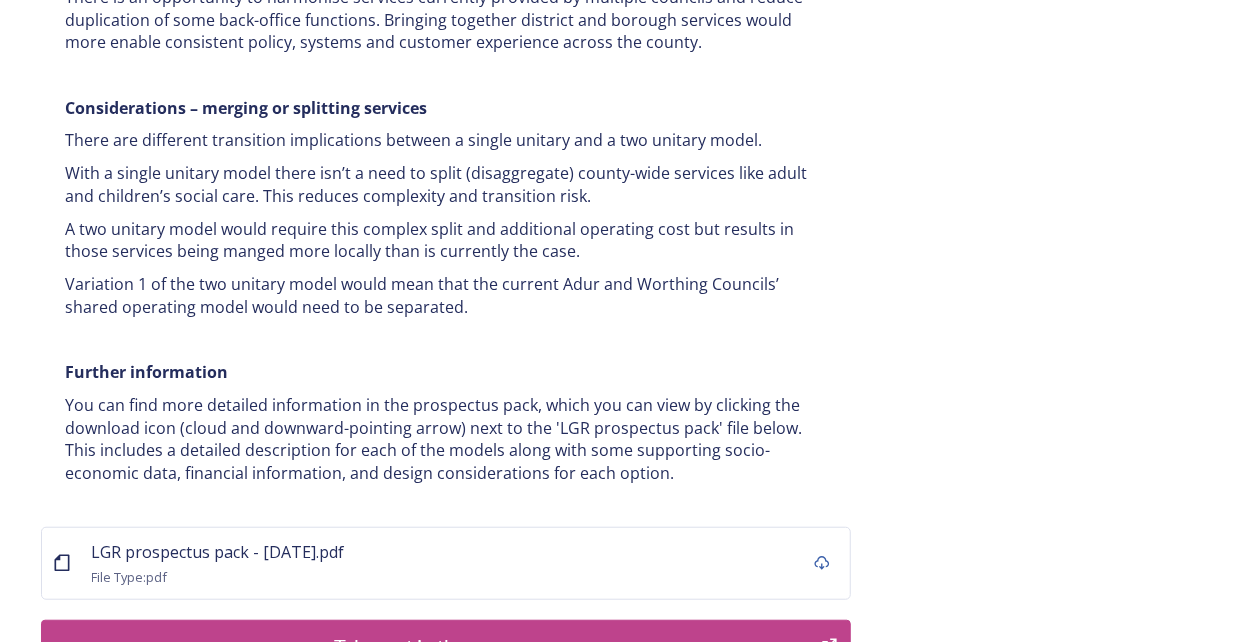scroll, scrollTop: 3999, scrollLeft: 0, axis: vertical 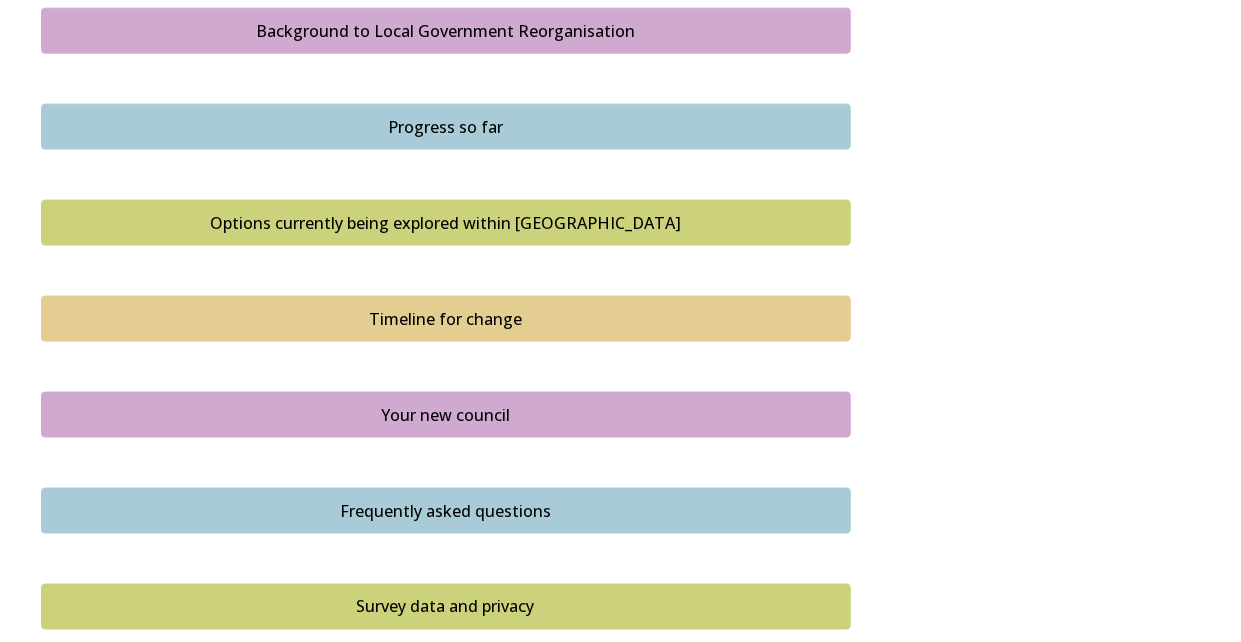 click on "Timeline for change" at bounding box center [446, 319] 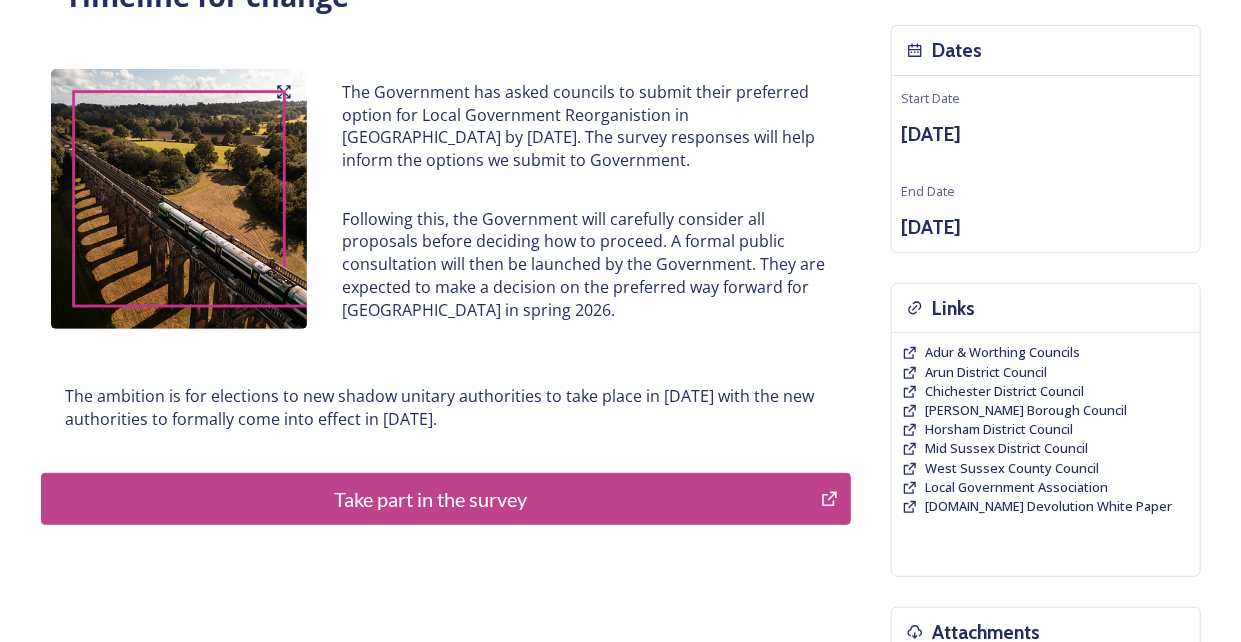 scroll, scrollTop: 300, scrollLeft: 0, axis: vertical 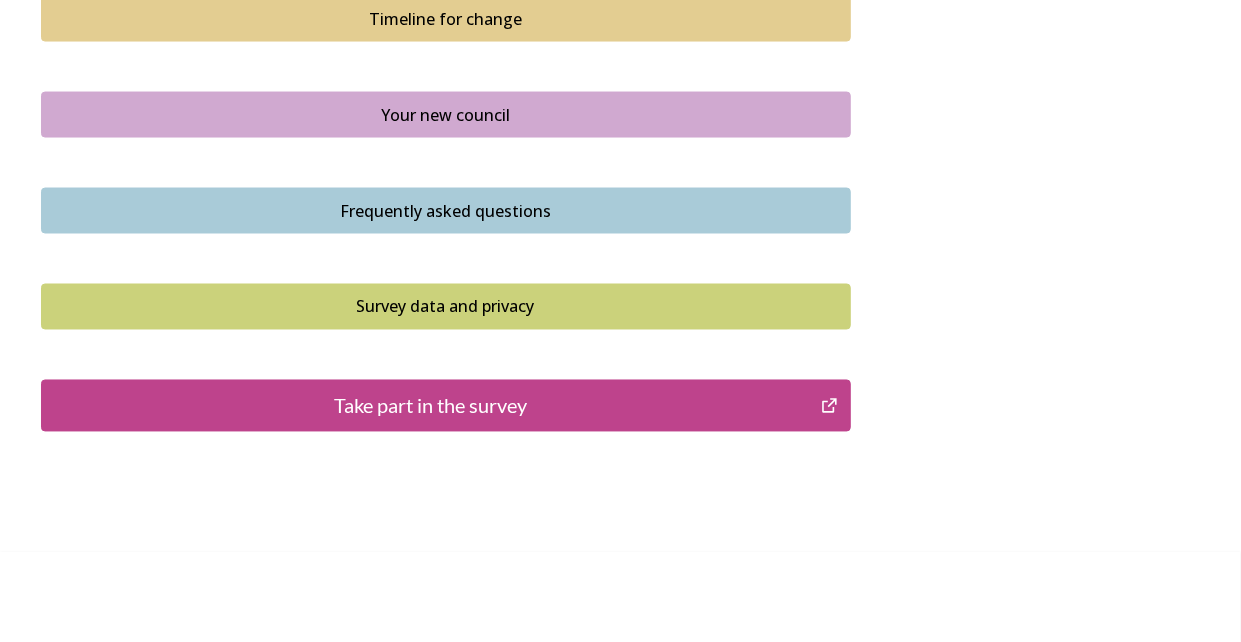 click on "Frequently asked questions" at bounding box center [446, 211] 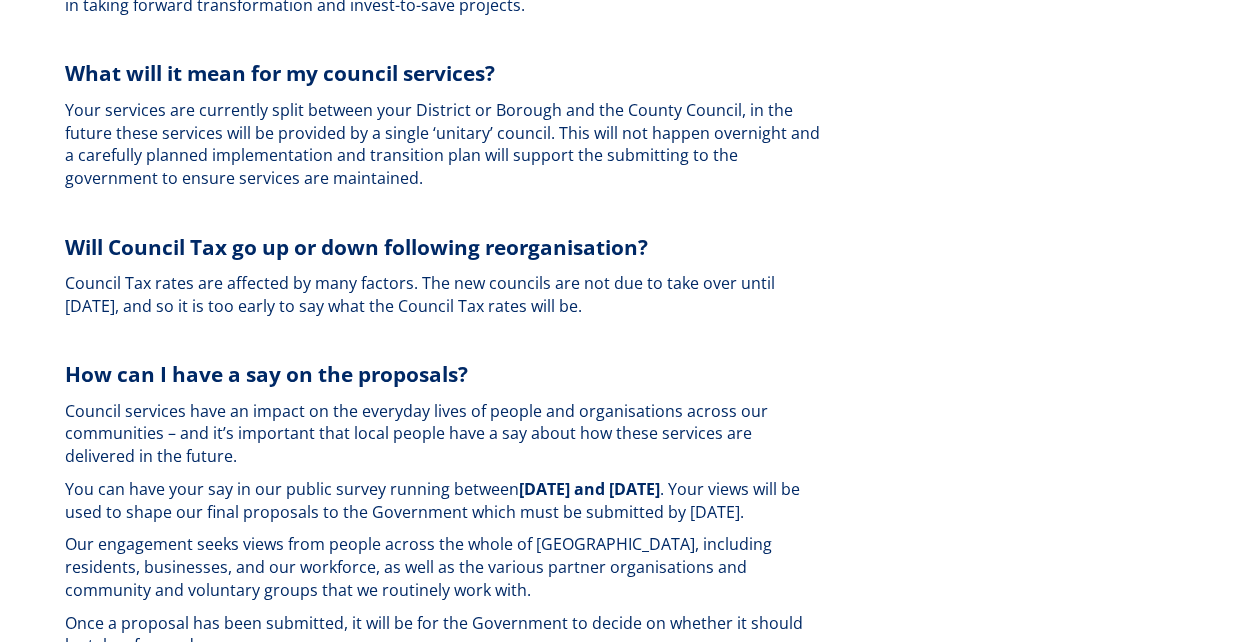 scroll, scrollTop: 4700, scrollLeft: 0, axis: vertical 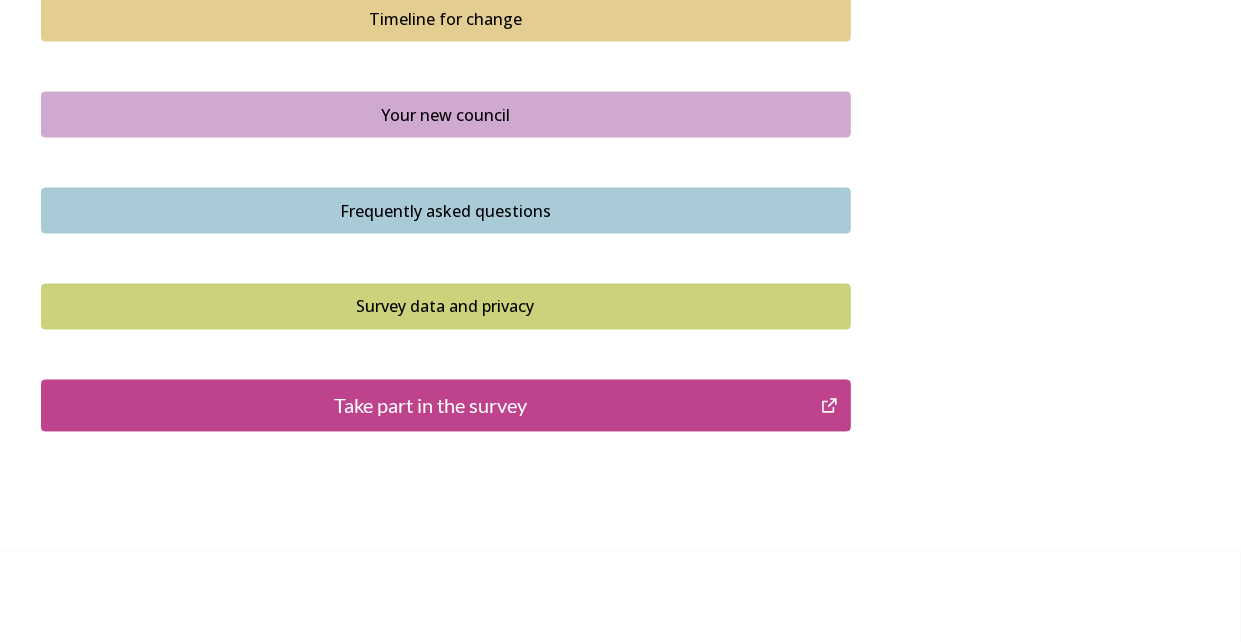 click on "Survey data and privacy" at bounding box center [446, 307] 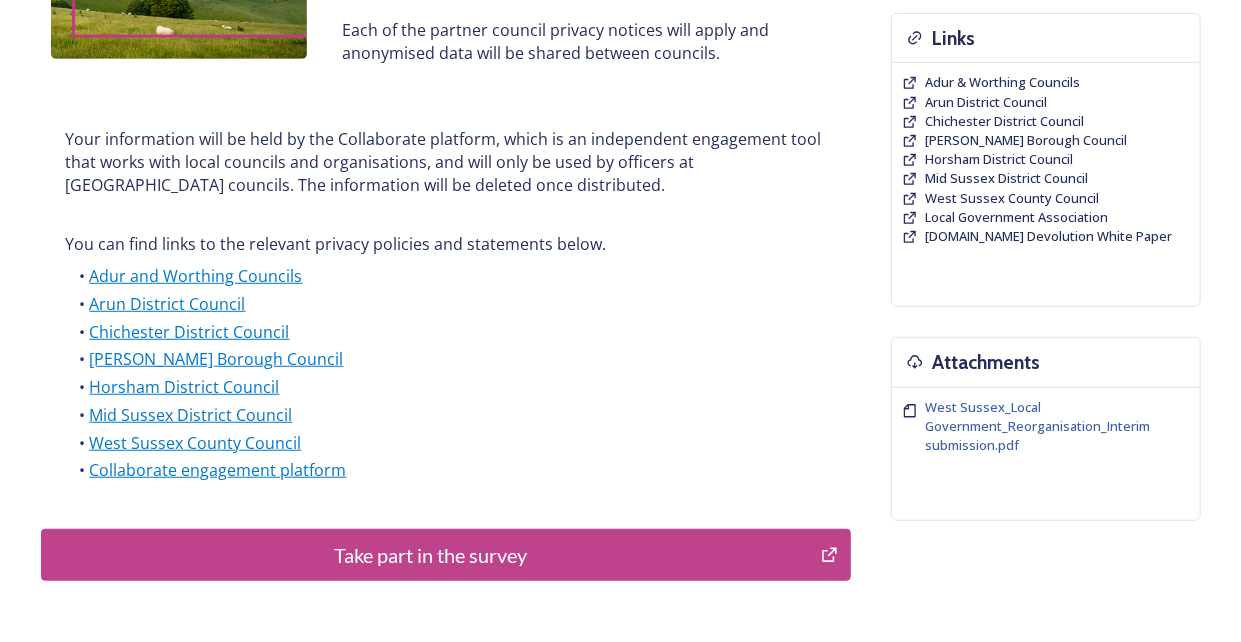 scroll, scrollTop: 600, scrollLeft: 0, axis: vertical 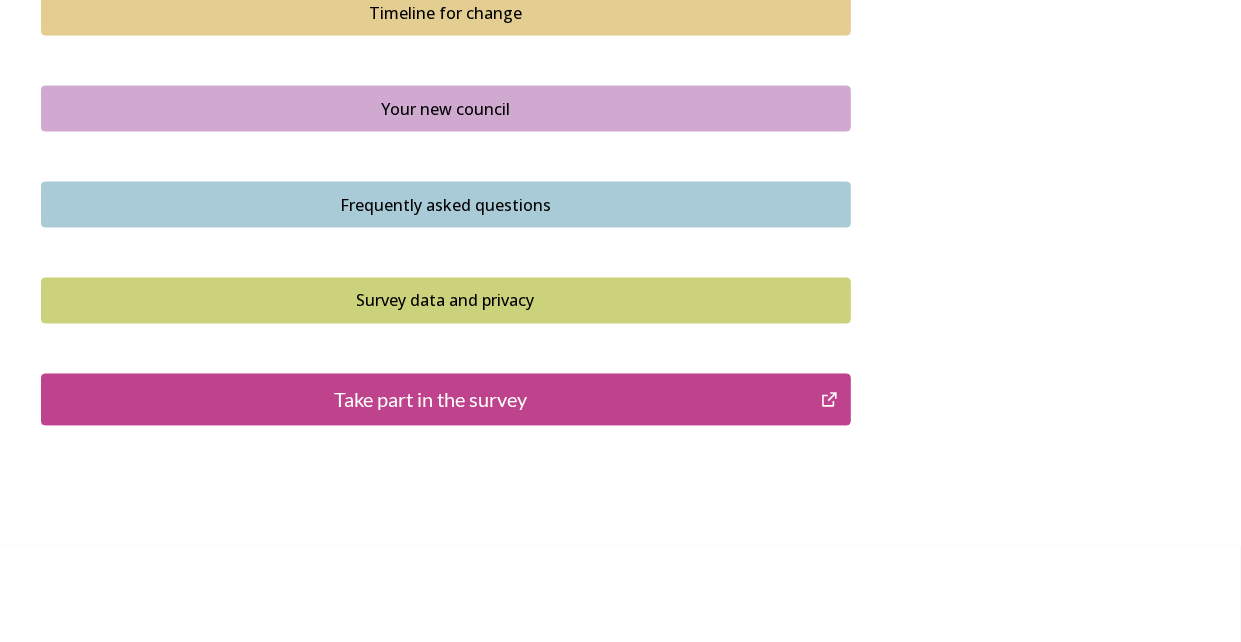 click on "Take part in the survey" at bounding box center (431, 400) 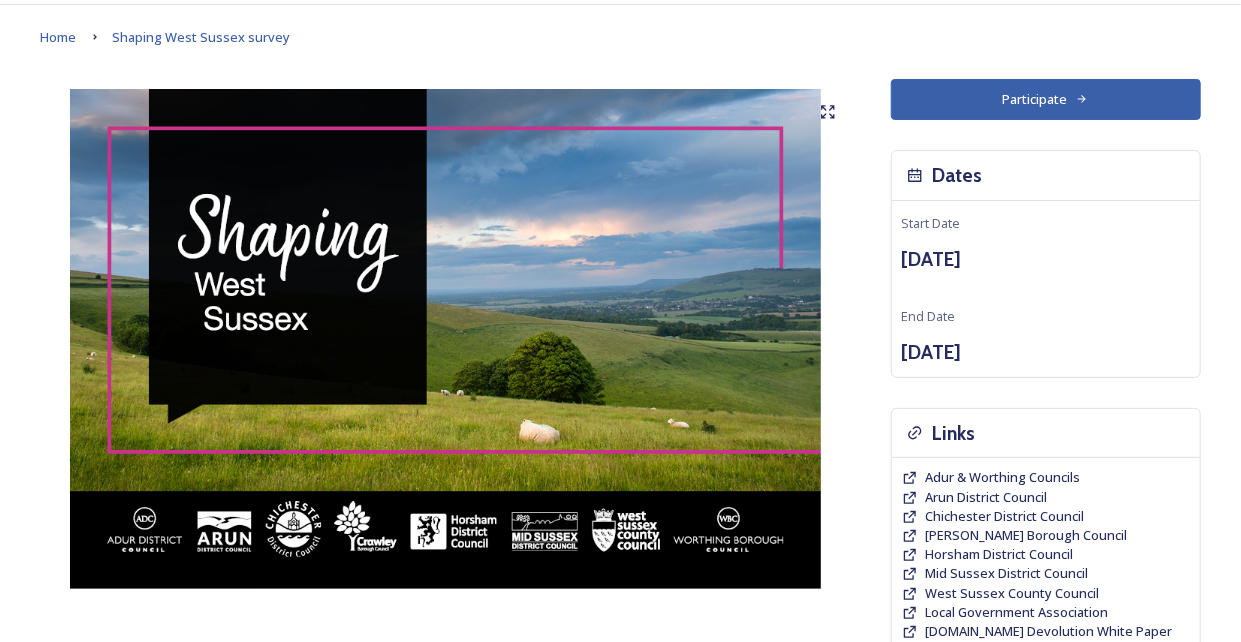 scroll, scrollTop: 0, scrollLeft: 0, axis: both 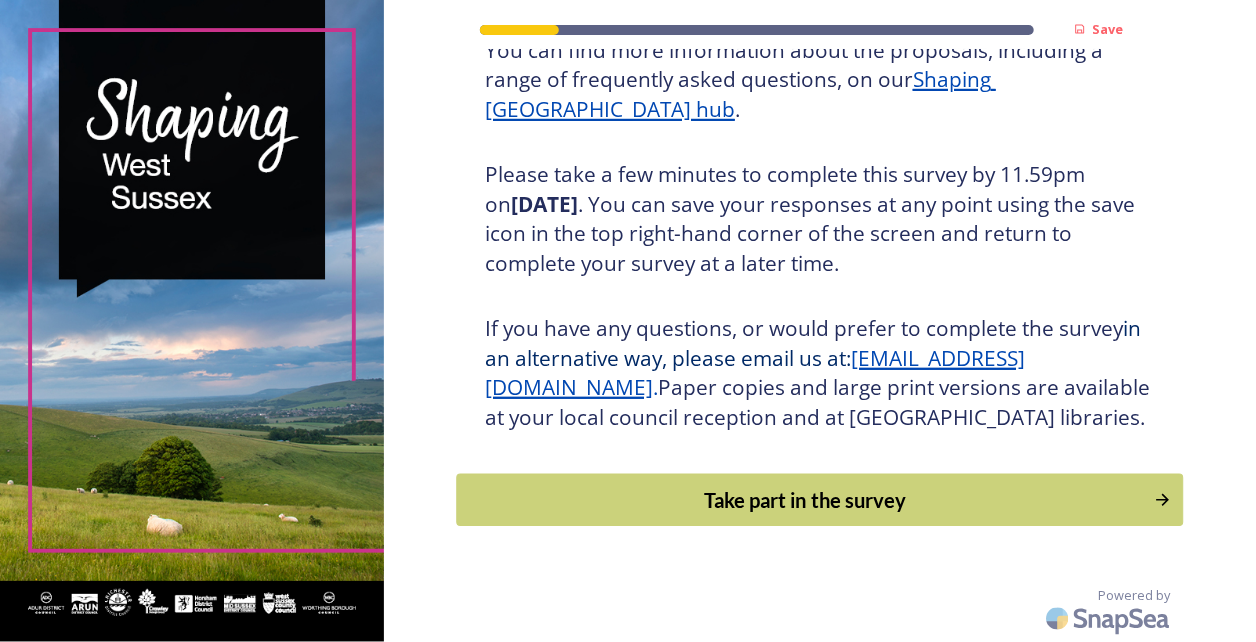 click on "Take part in the survey" at bounding box center [805, 500] 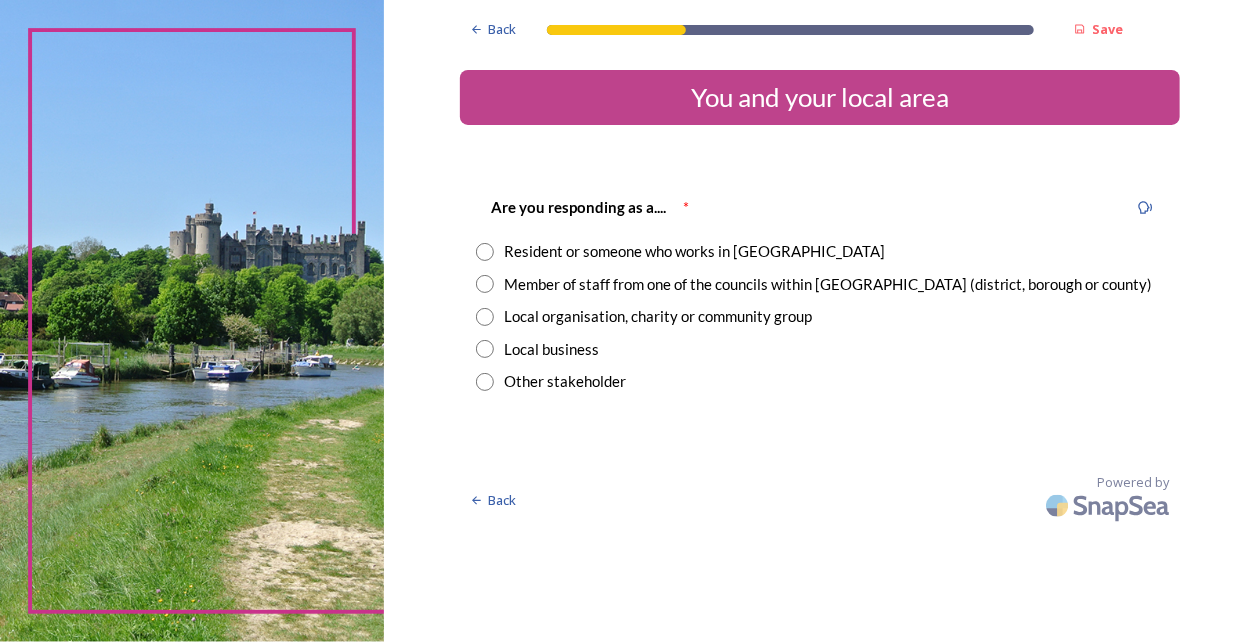 click on "Are you responding as a.... * Resident or someone who works in [GEOGRAPHIC_DATA] Member of staff from one of the councils within [GEOGRAPHIC_DATA] (district, borough or county) Local organisation, charity or community group Local business Other stakeholder" at bounding box center (820, 294) 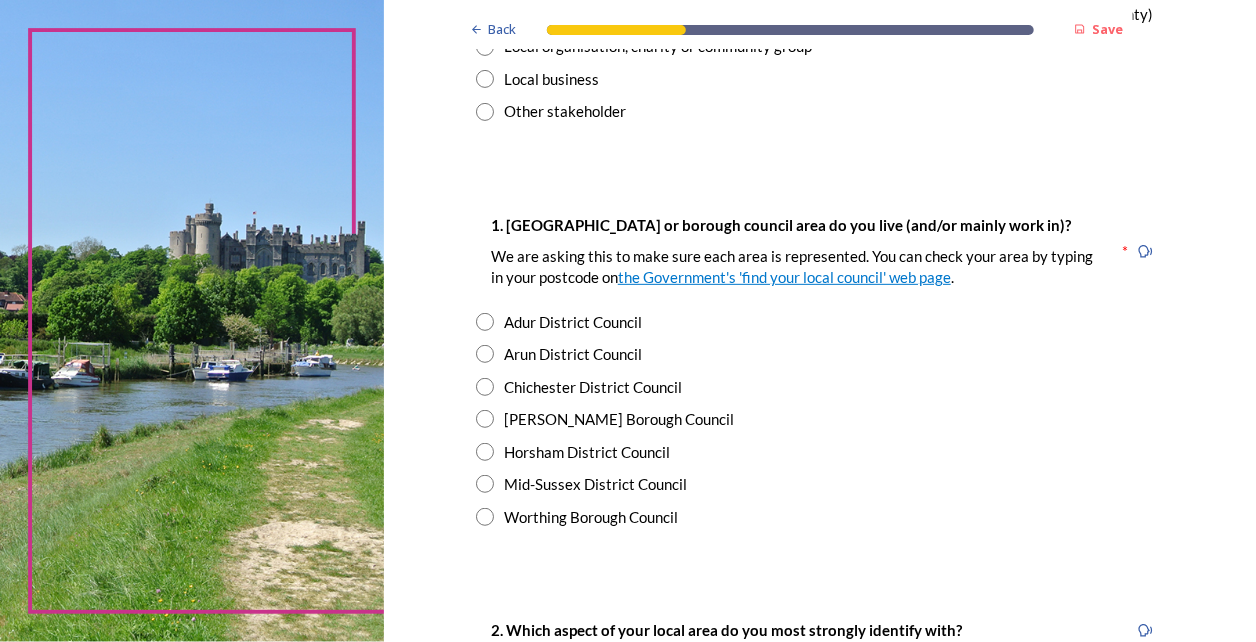 scroll, scrollTop: 300, scrollLeft: 0, axis: vertical 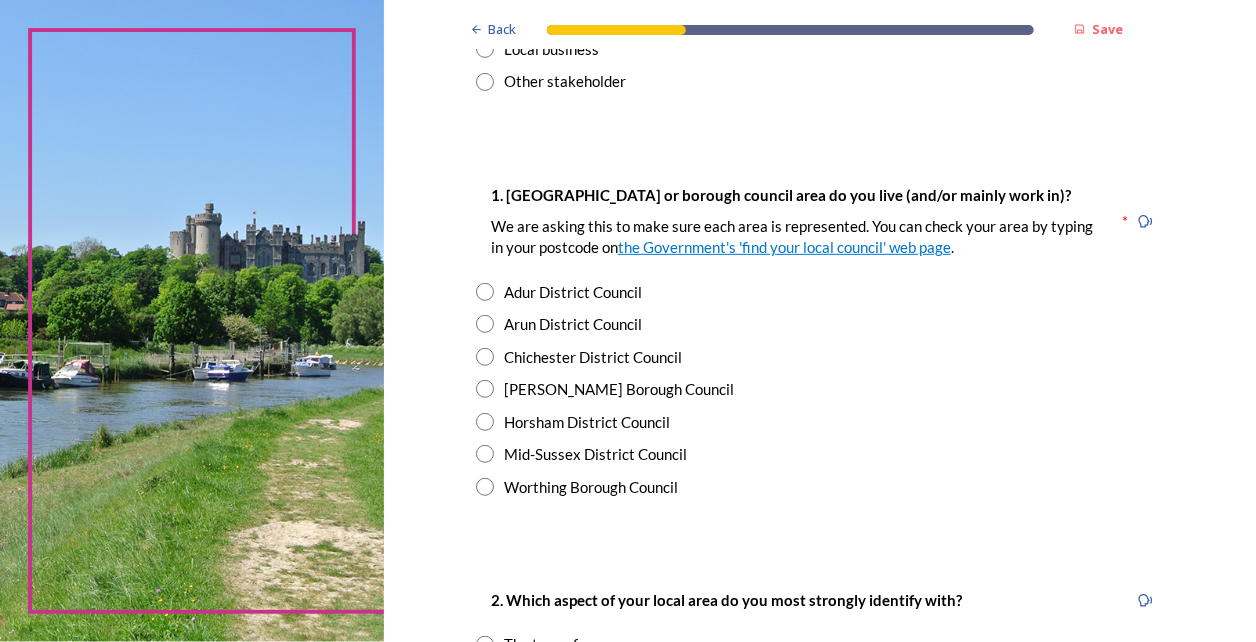 click on "Arun District Council" at bounding box center [573, 324] 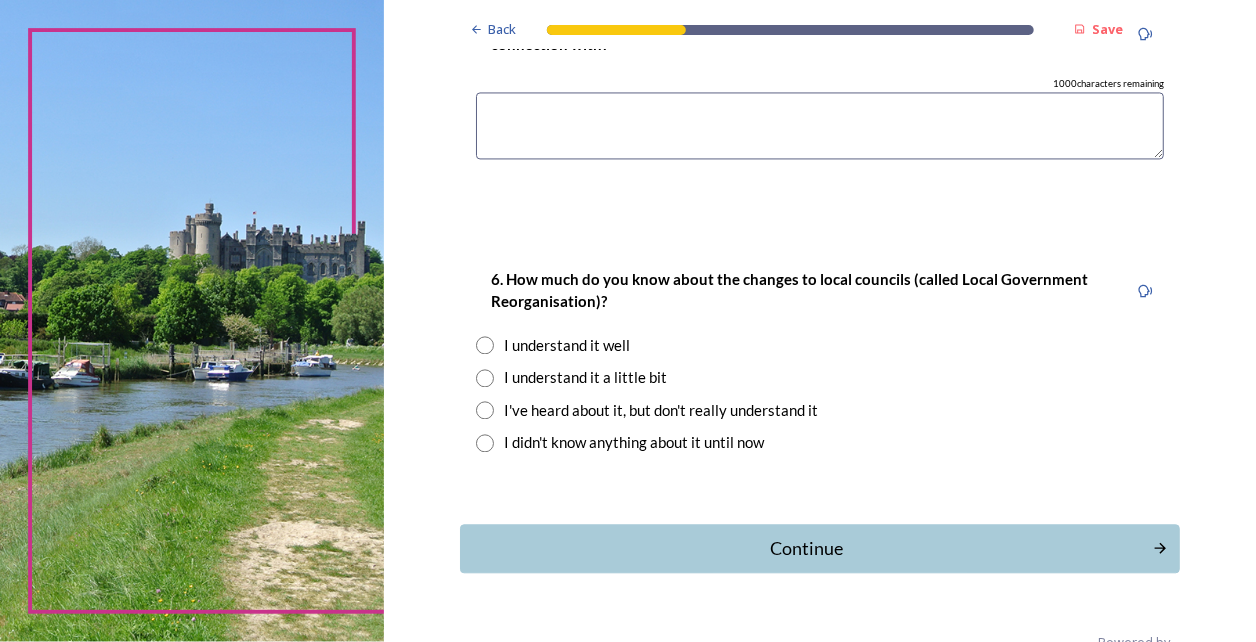 scroll, scrollTop: 1700, scrollLeft: 0, axis: vertical 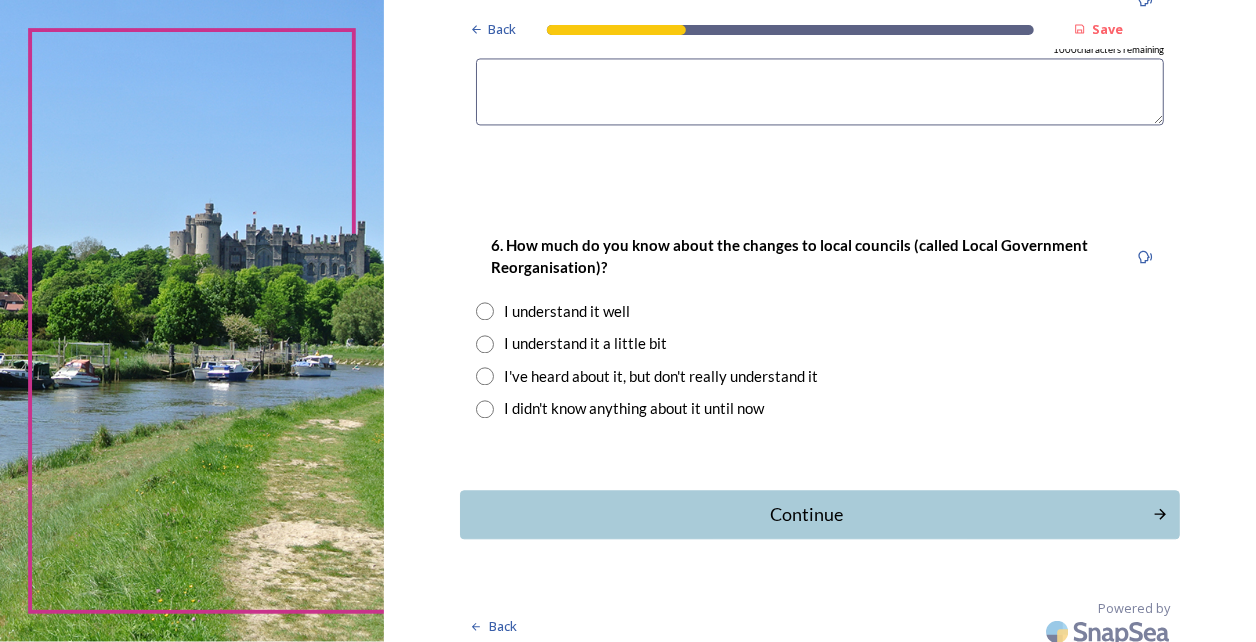 click on "I understand it well" at bounding box center [567, 311] 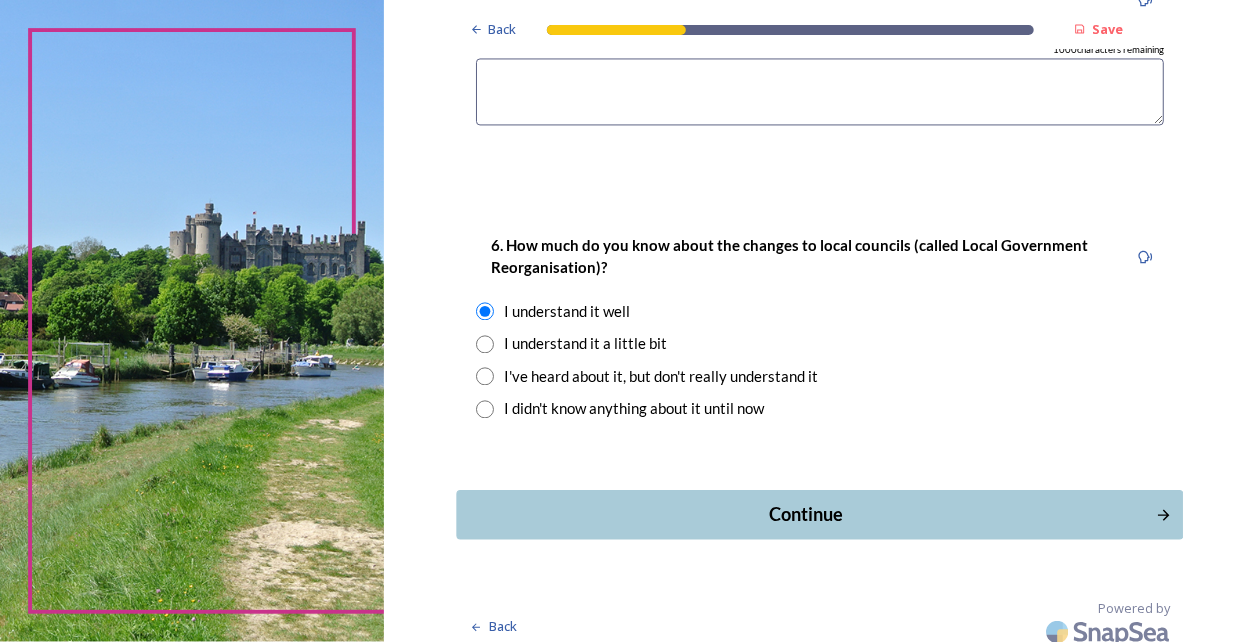 click on "Continue" at bounding box center [805, 514] 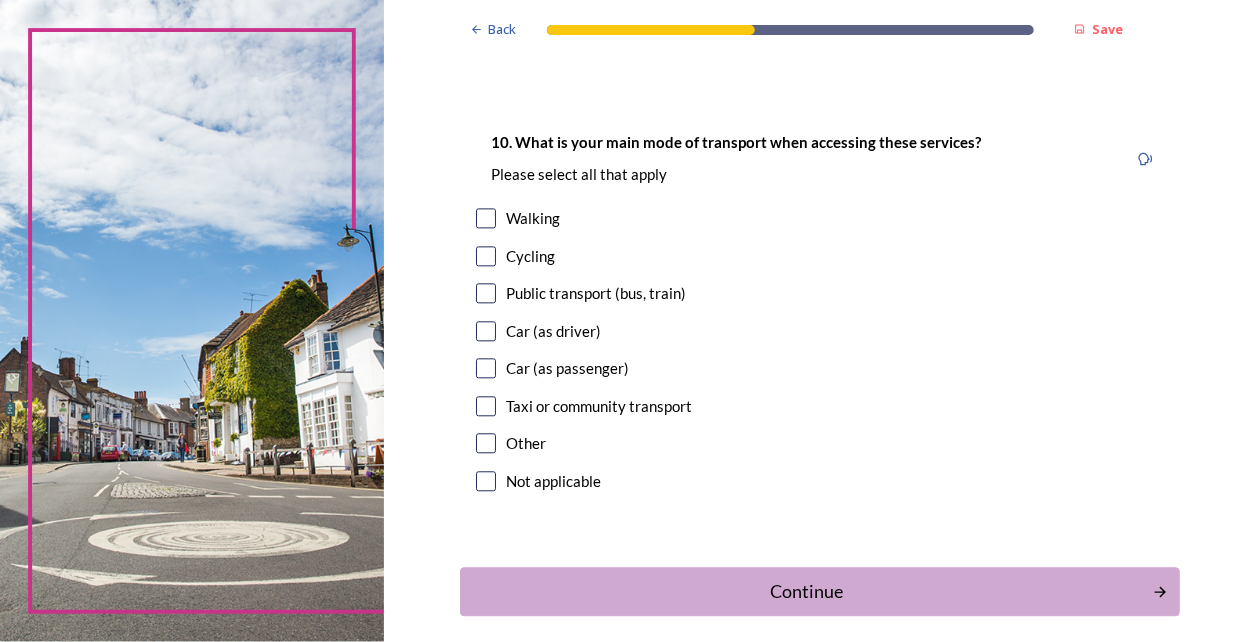 scroll, scrollTop: 1888, scrollLeft: 0, axis: vertical 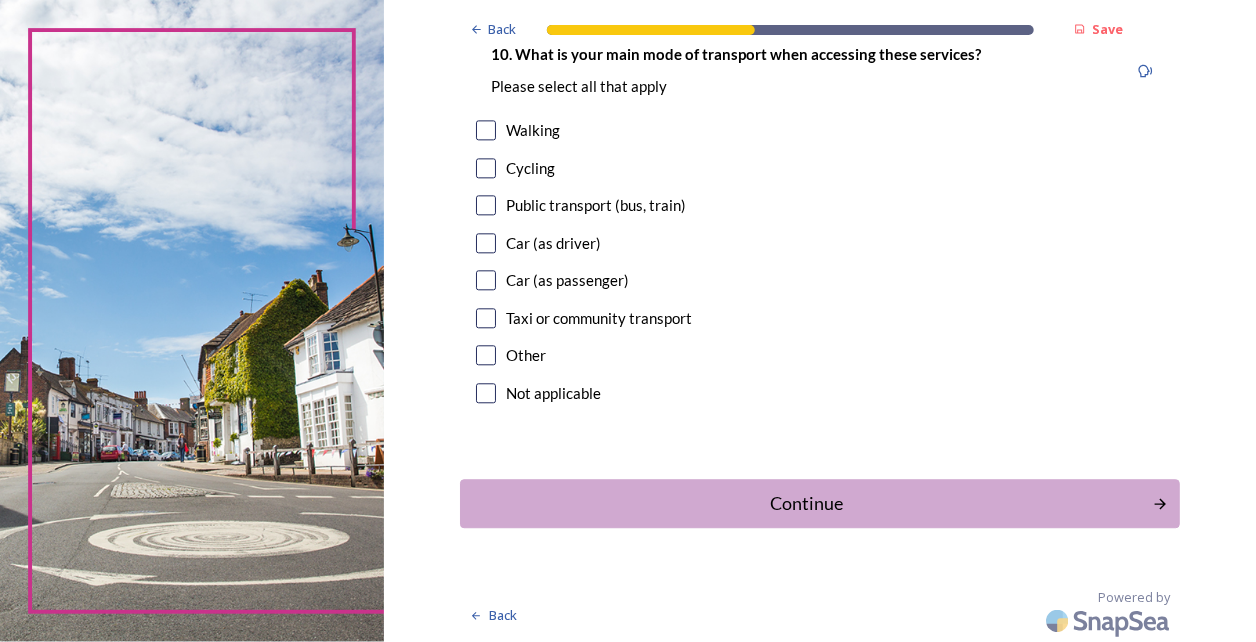 click on "Car (as driver)" at bounding box center [553, 243] 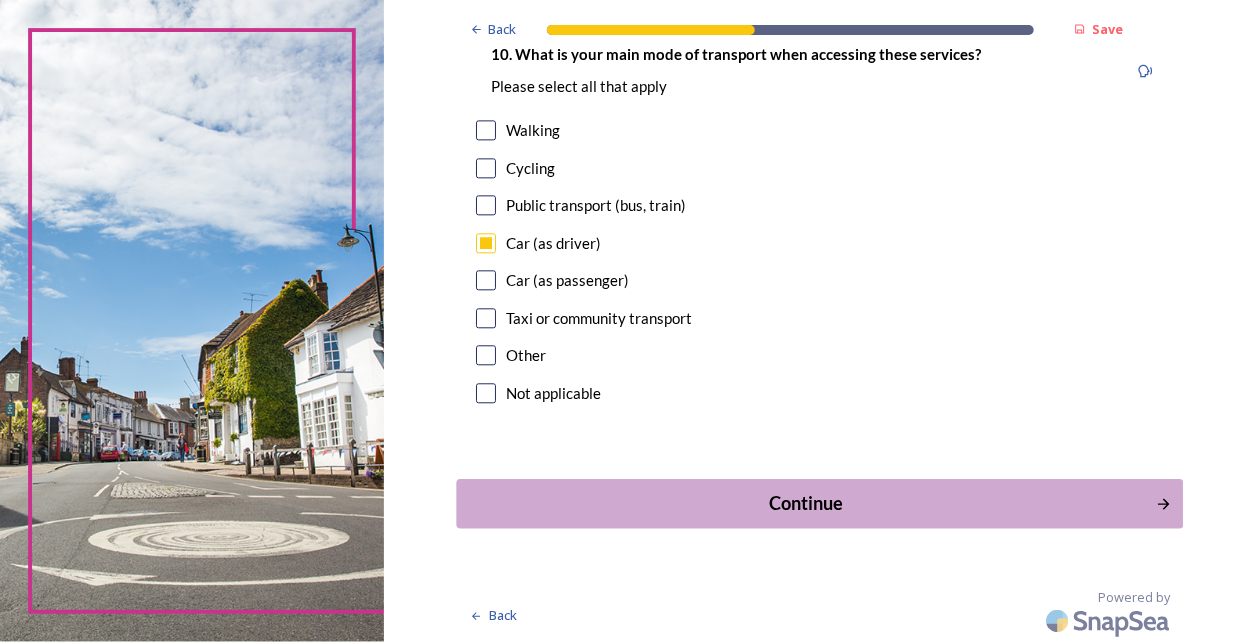 click on "Continue" at bounding box center (805, 503) 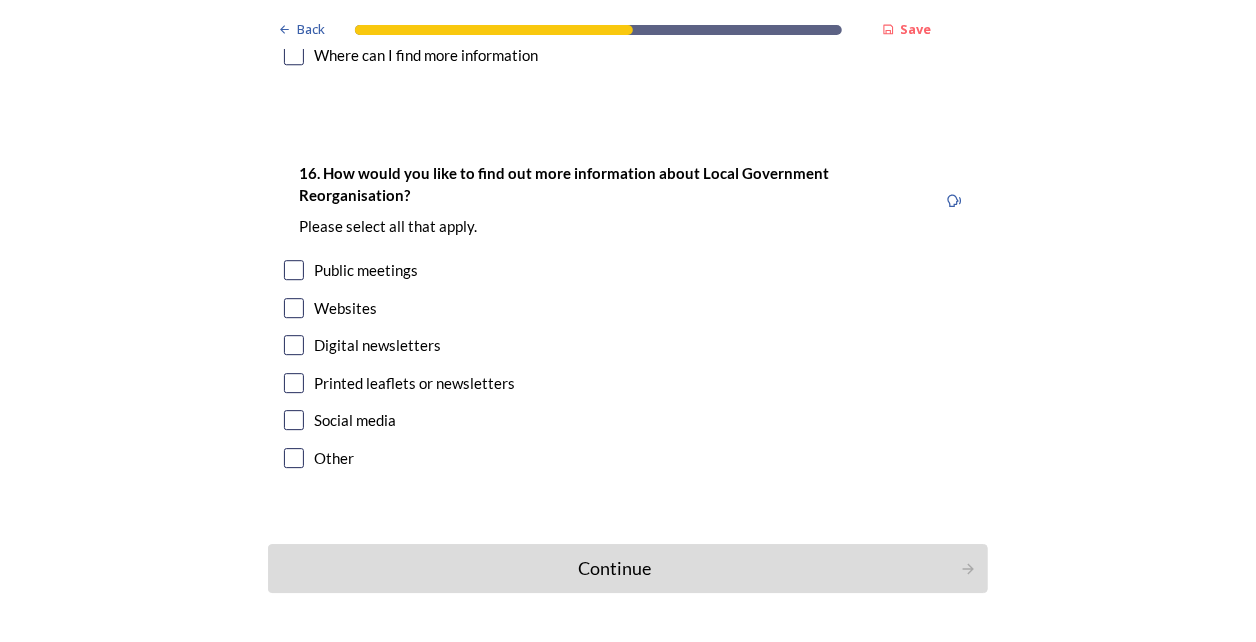 scroll, scrollTop: 5541, scrollLeft: 0, axis: vertical 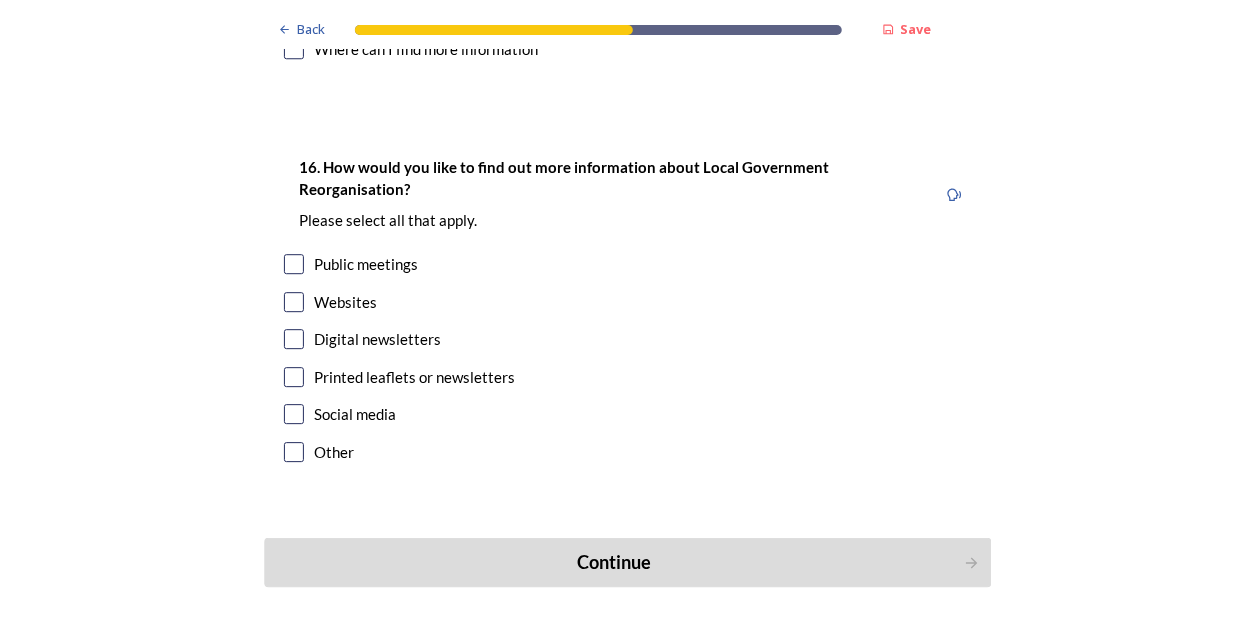 click on "Continue" at bounding box center [614, 562] 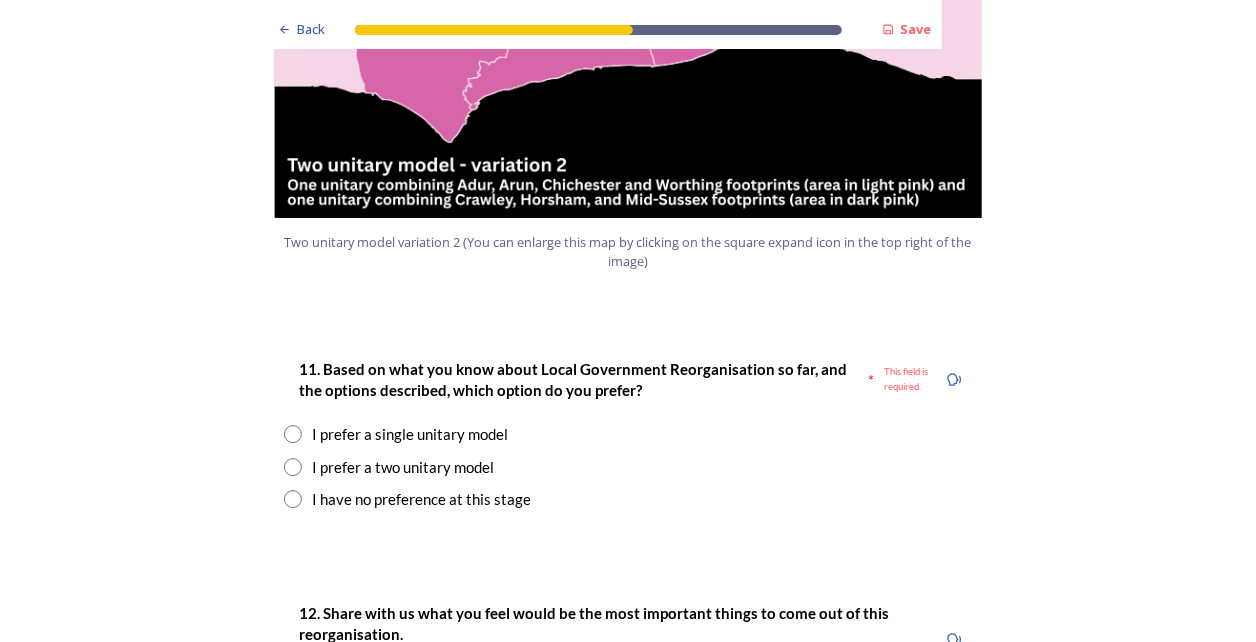 scroll, scrollTop: 2541, scrollLeft: 0, axis: vertical 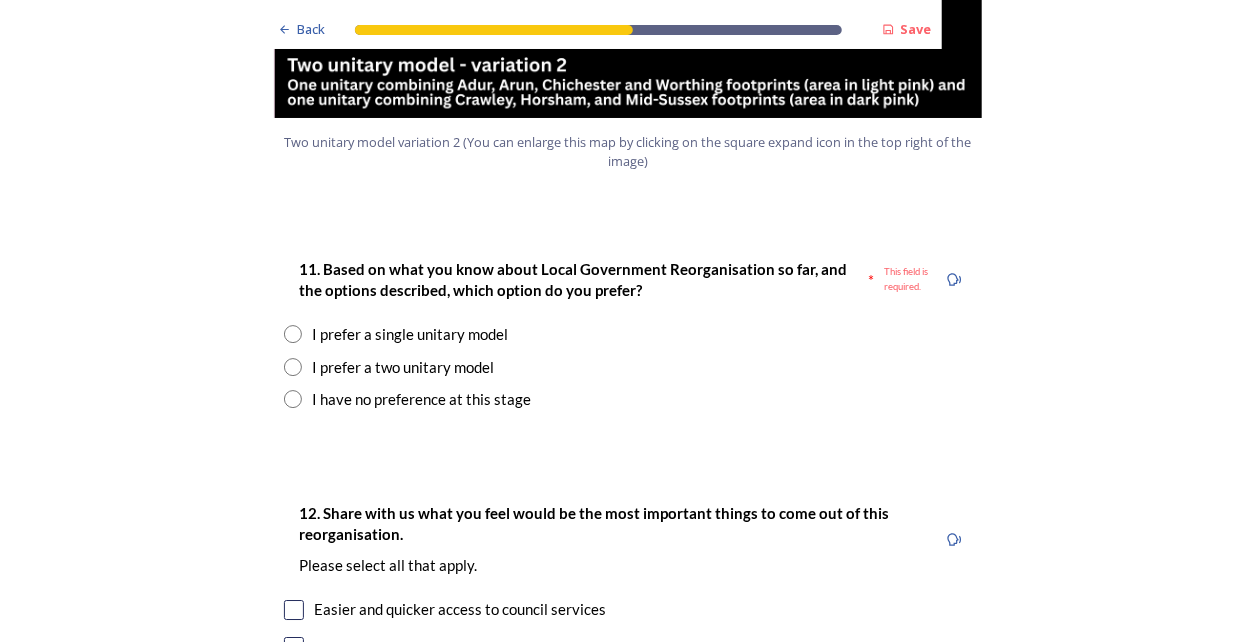 click on "I prefer a single unitary model" at bounding box center (410, 334) 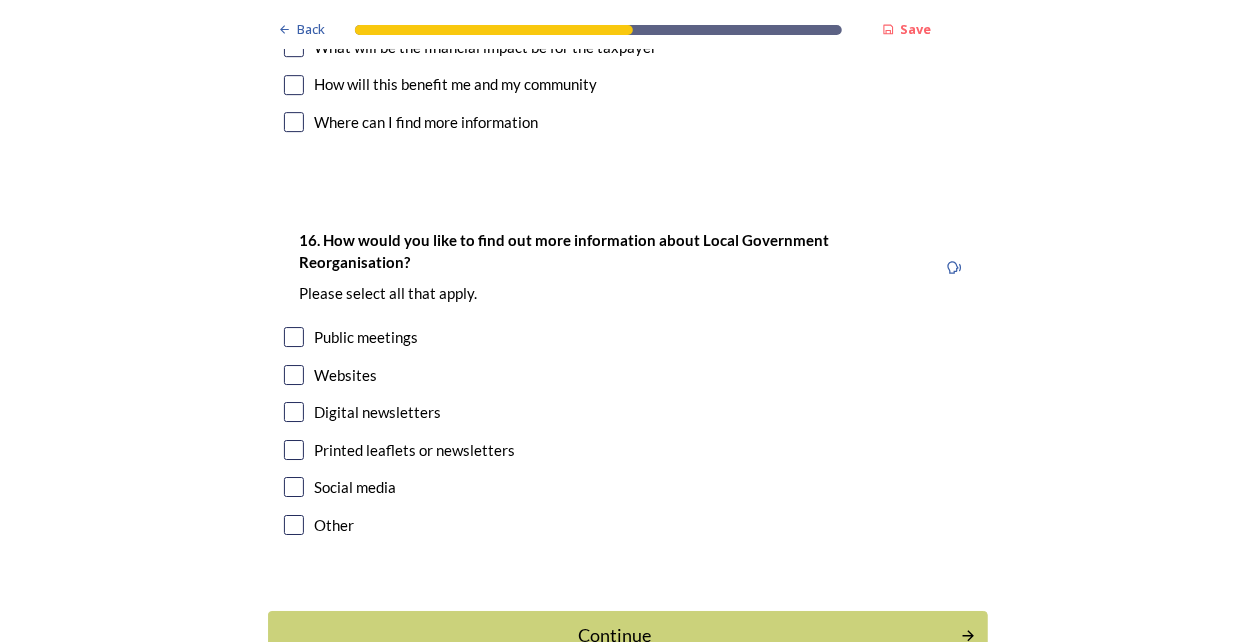 scroll, scrollTop: 5972, scrollLeft: 0, axis: vertical 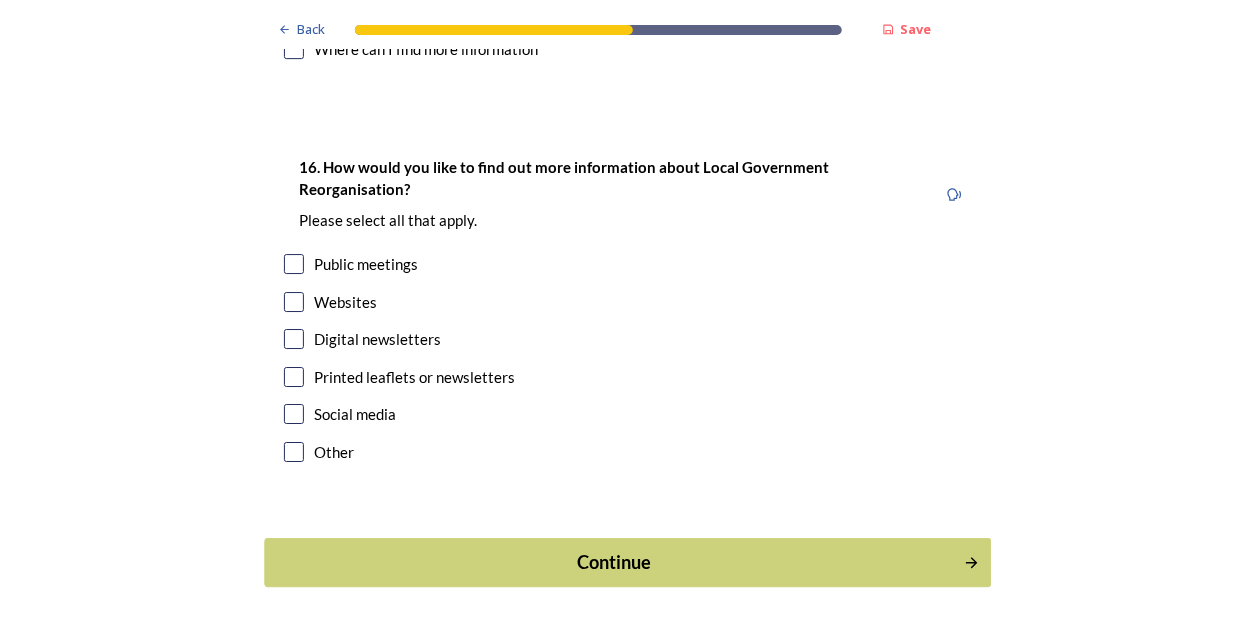 click on "Continue" at bounding box center [614, 562] 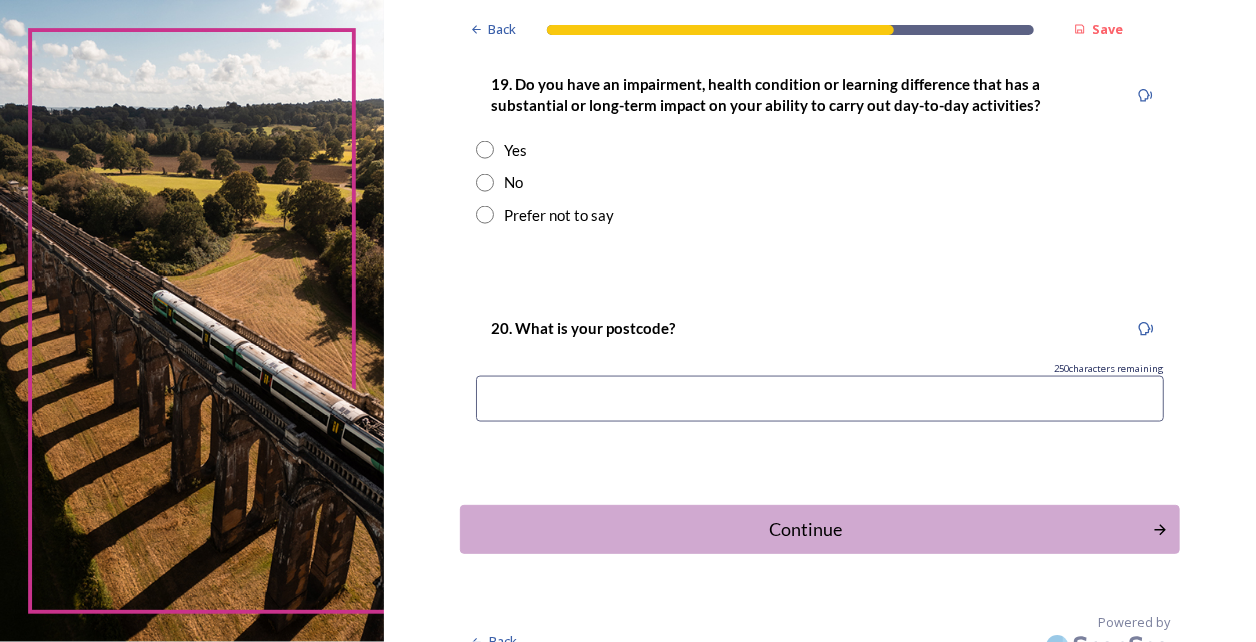 scroll, scrollTop: 1087, scrollLeft: 0, axis: vertical 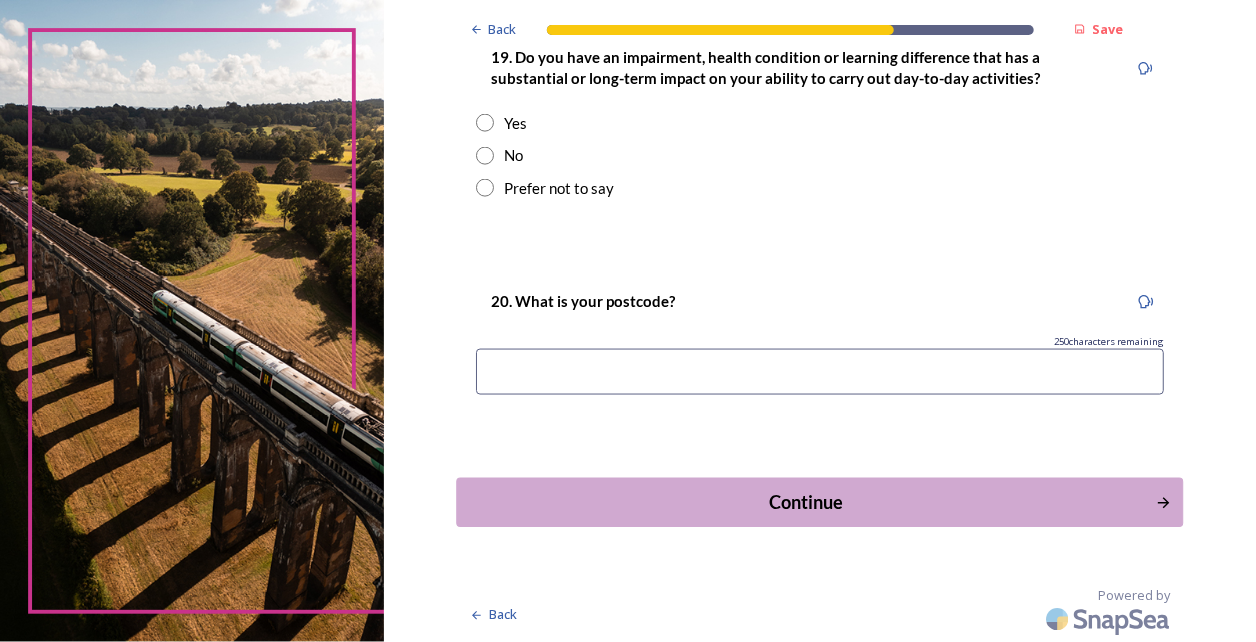 click on "Continue" at bounding box center [819, 502] 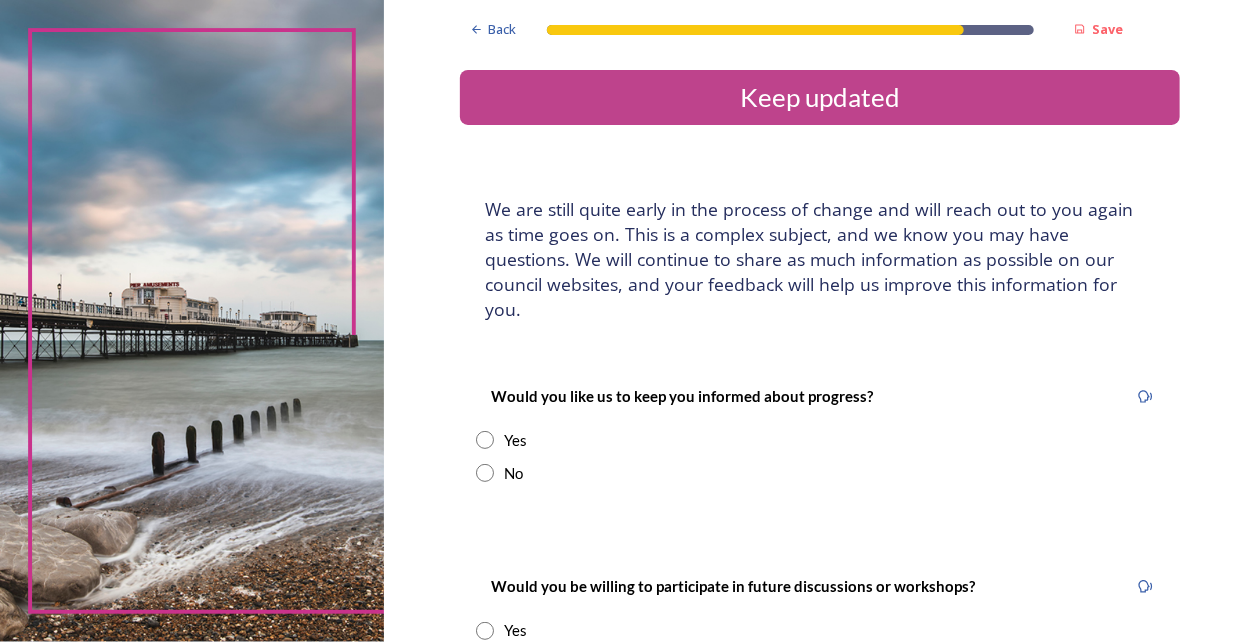scroll, scrollTop: 0, scrollLeft: 0, axis: both 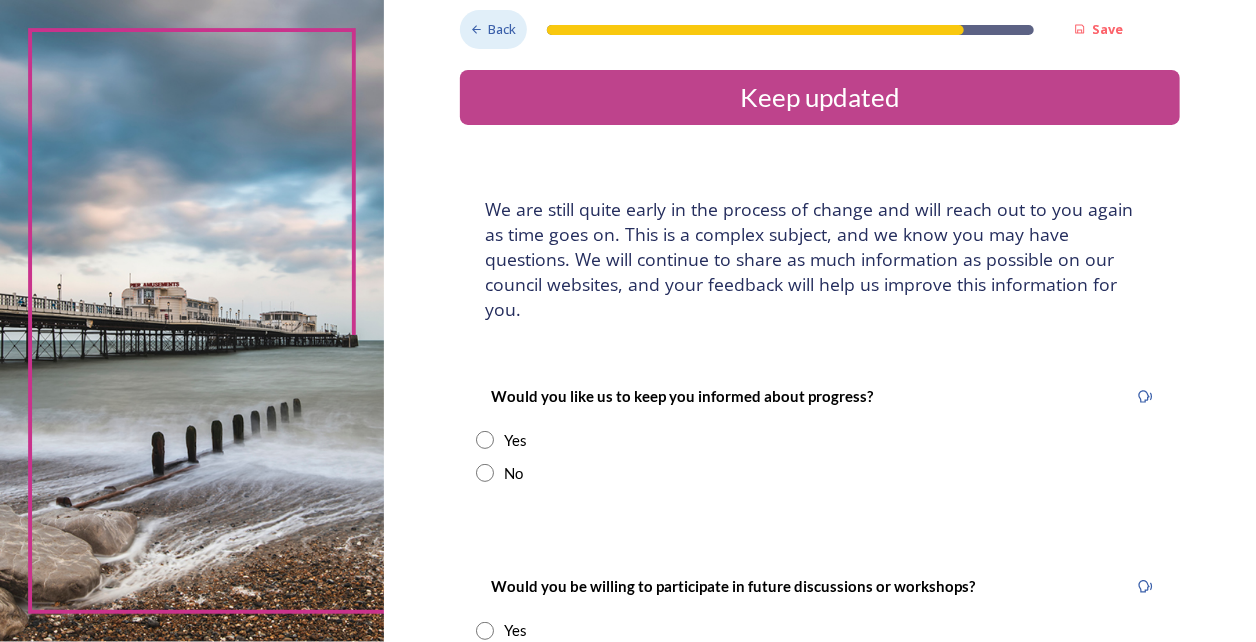 click on "Back" at bounding box center [493, 29] 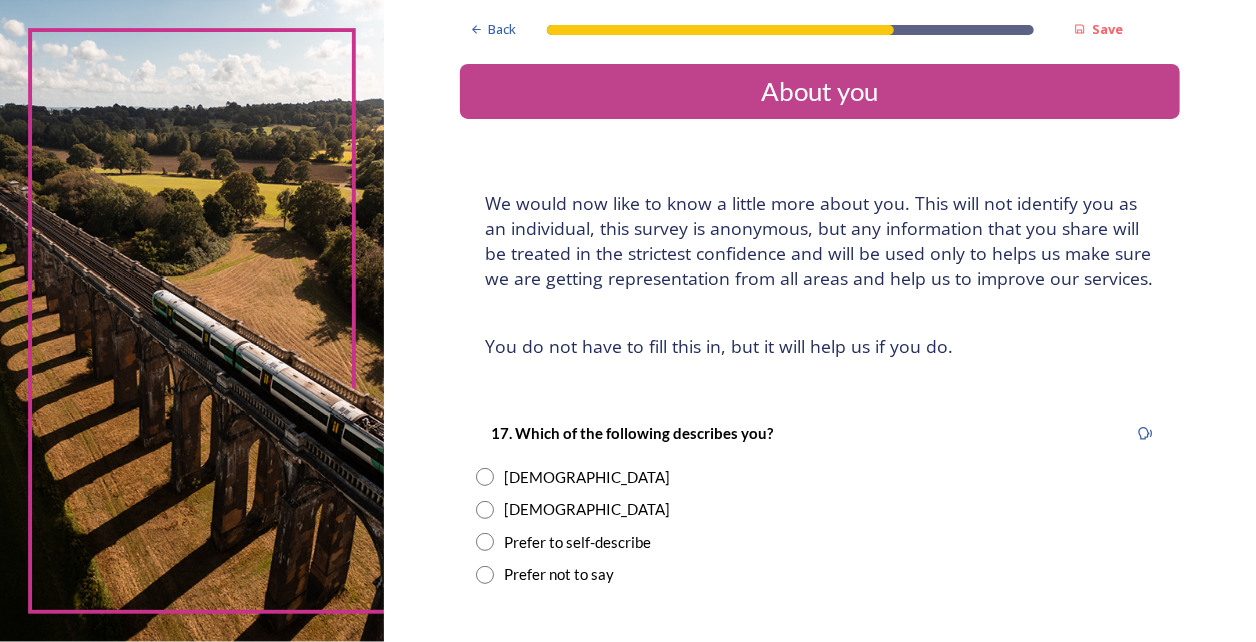 scroll, scrollTop: 0, scrollLeft: 0, axis: both 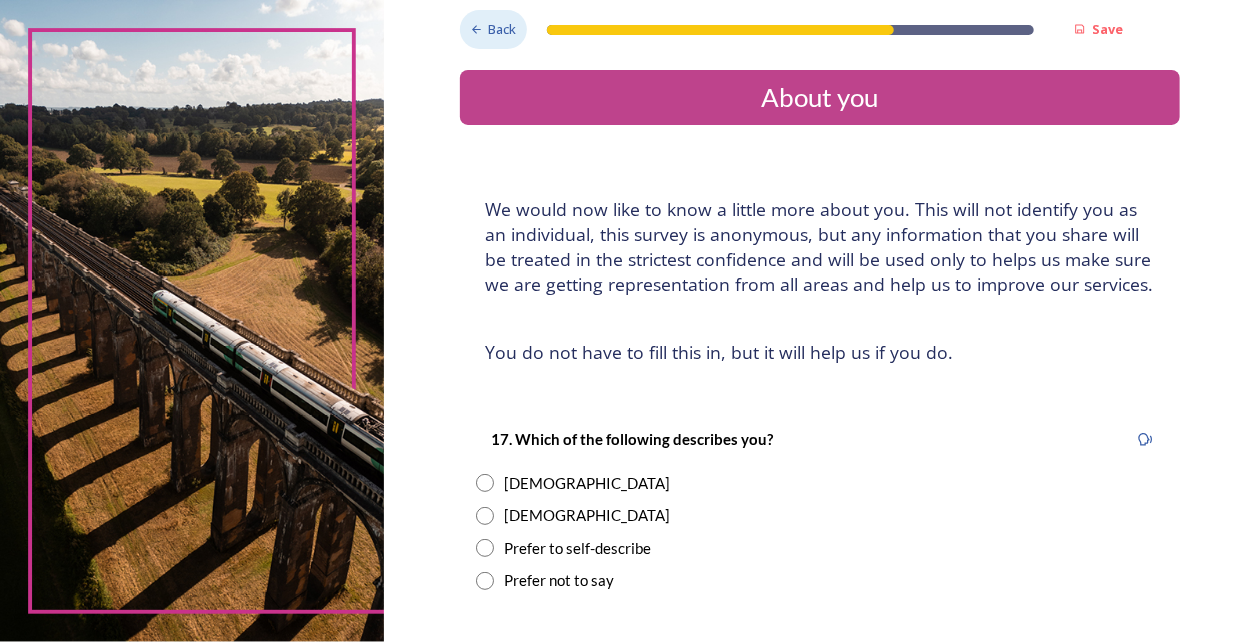 click on "Back" at bounding box center [493, 29] 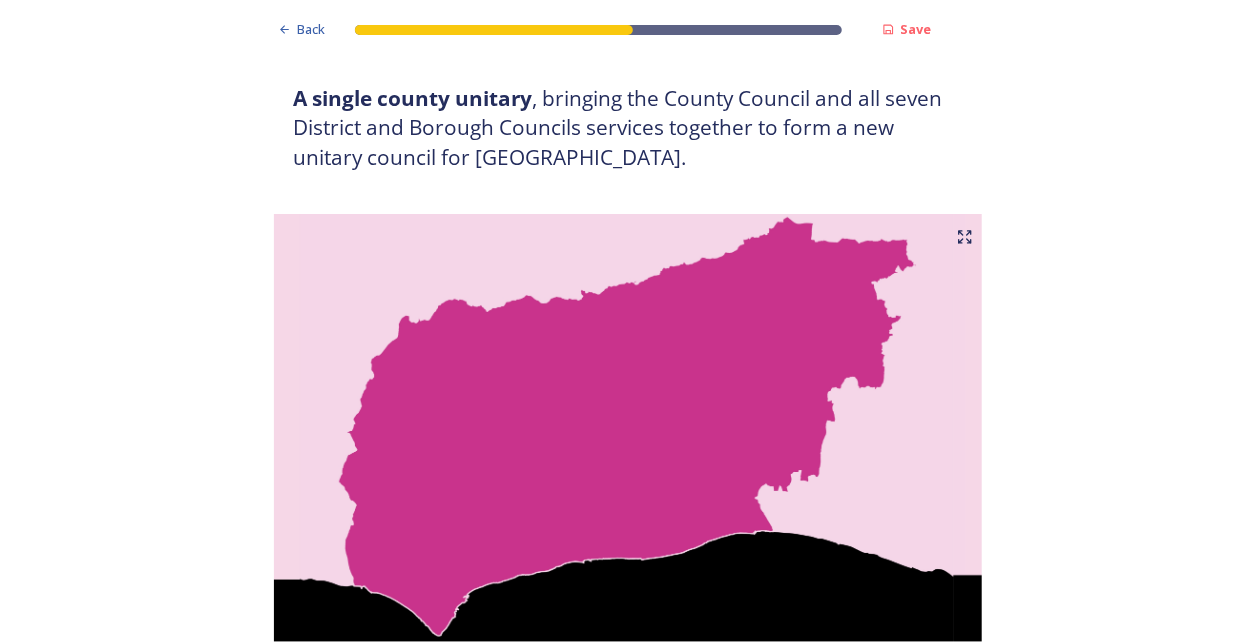 scroll, scrollTop: 0, scrollLeft: 0, axis: both 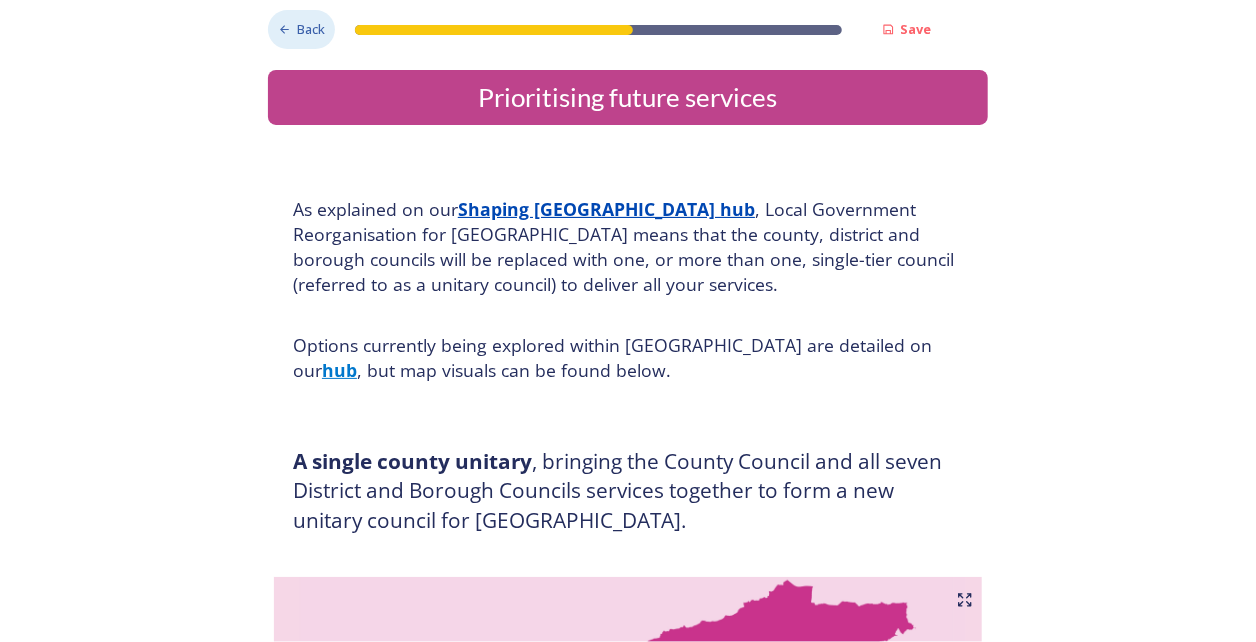 click on "Back" at bounding box center (311, 29) 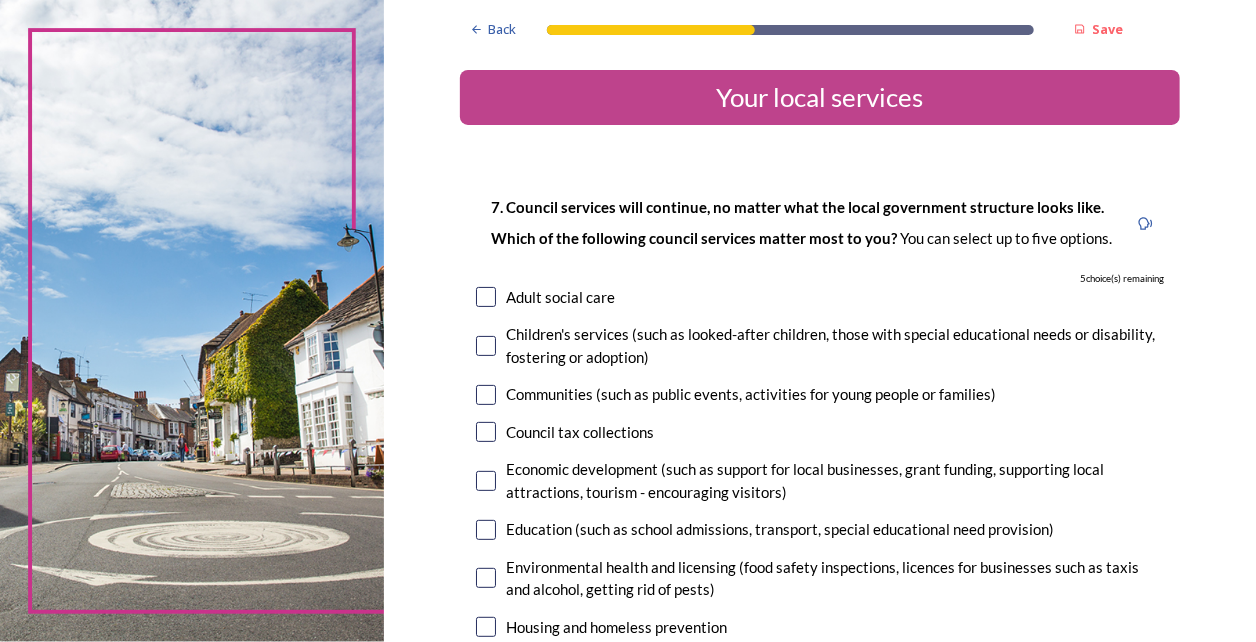scroll, scrollTop: 0, scrollLeft: 0, axis: both 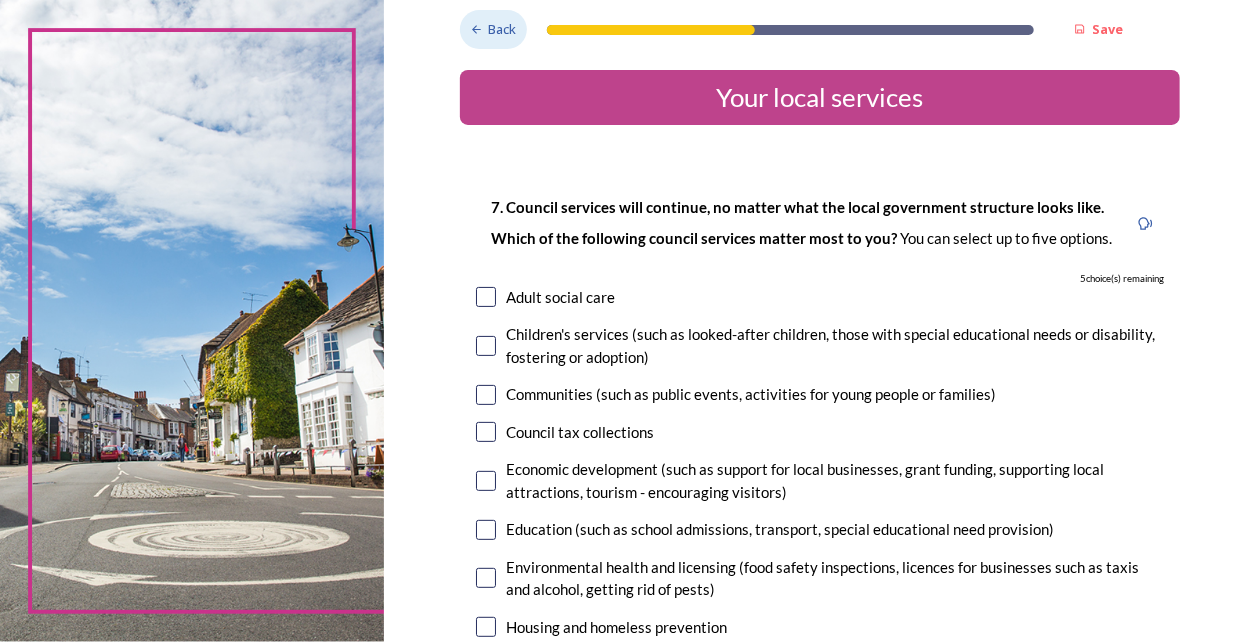 click on "Back" at bounding box center (503, 29) 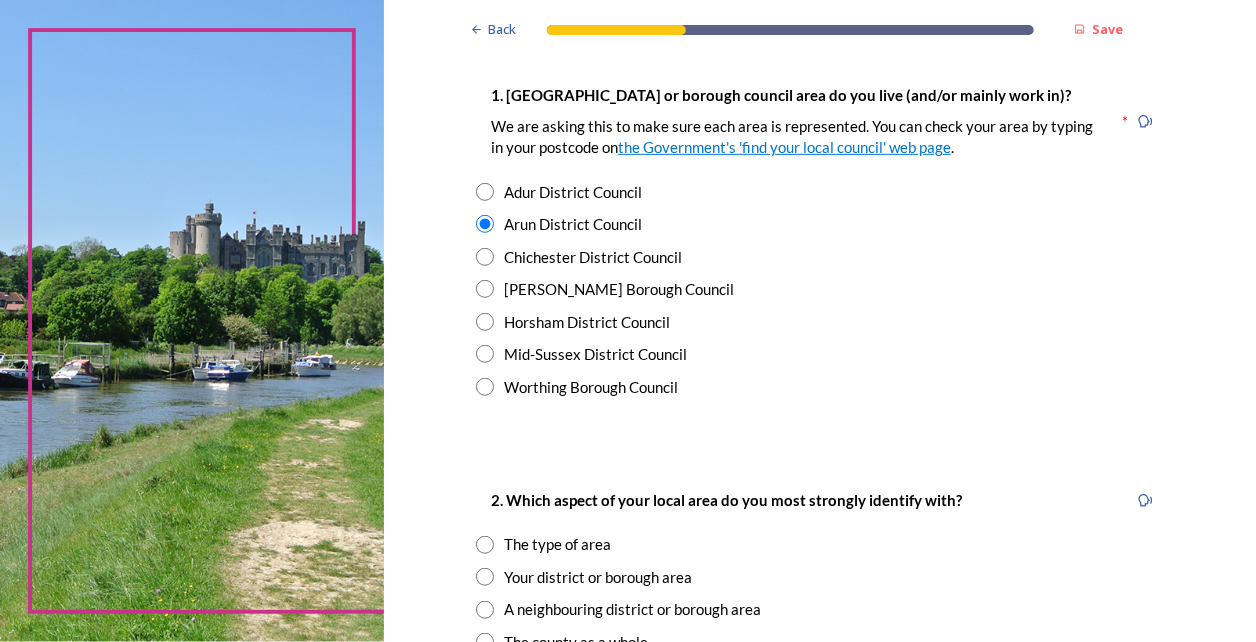 scroll, scrollTop: 0, scrollLeft: 0, axis: both 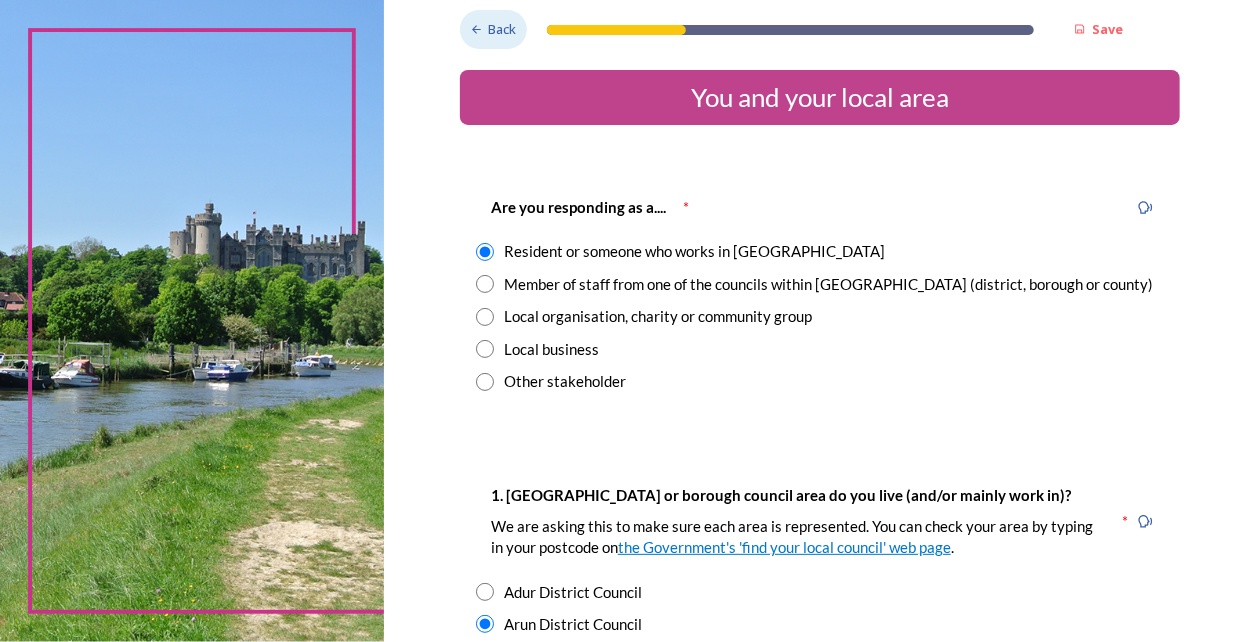 click on "Back" at bounding box center [503, 29] 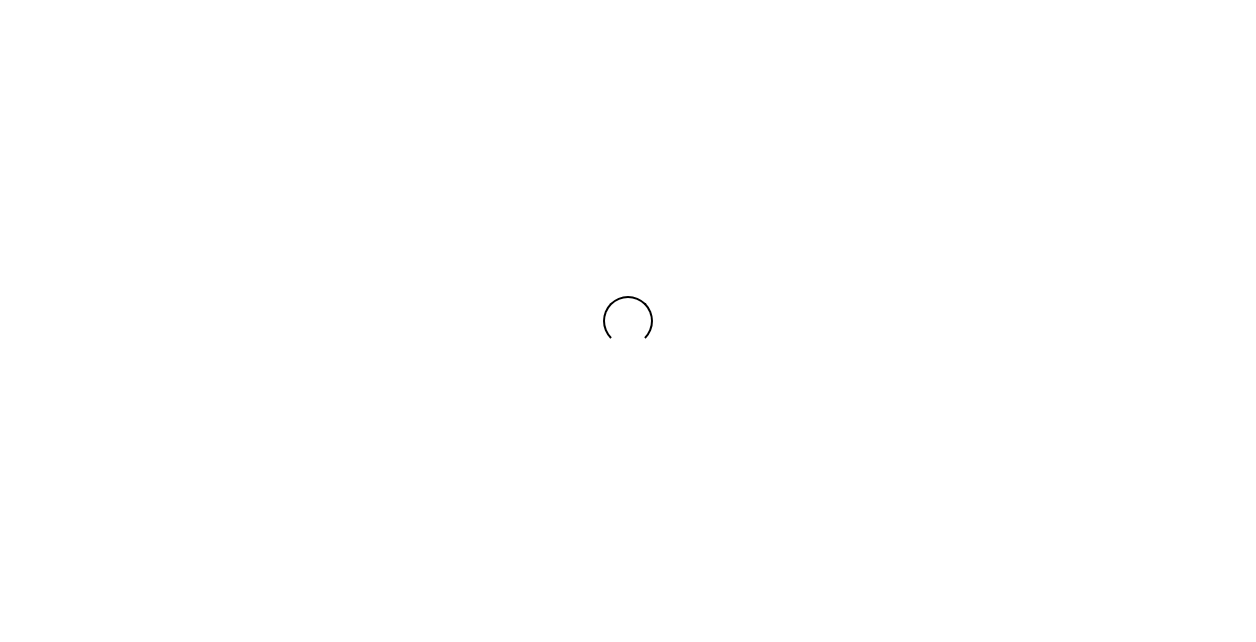 scroll, scrollTop: 0, scrollLeft: 0, axis: both 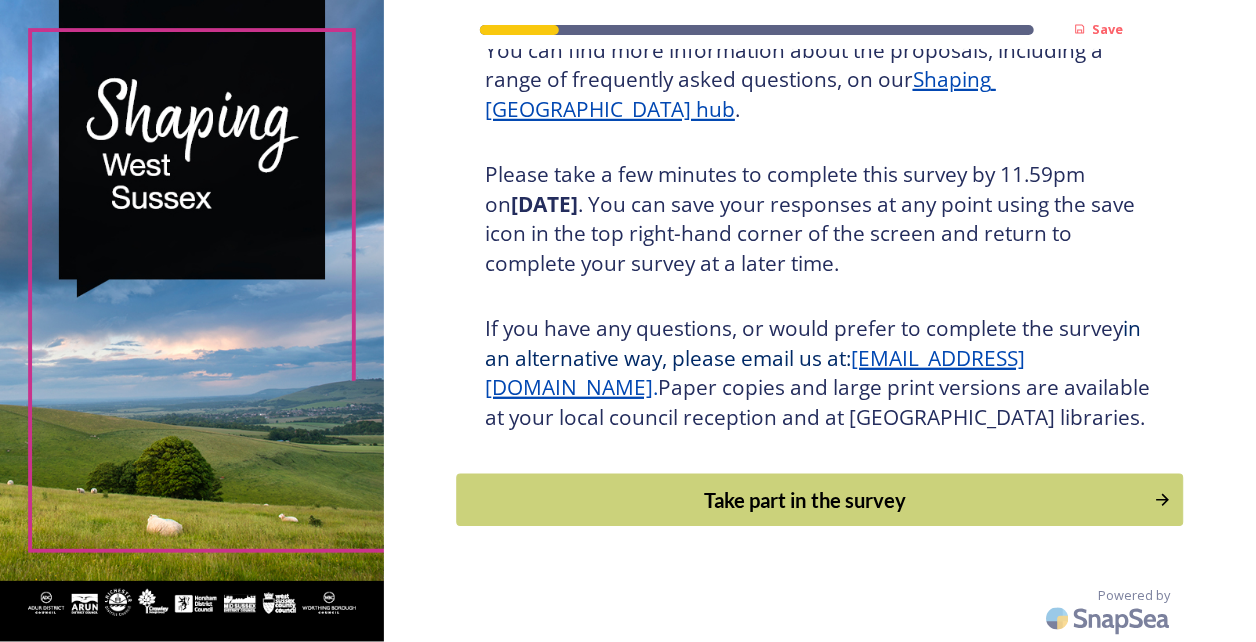 click on "Take part in the survey" at bounding box center (805, 500) 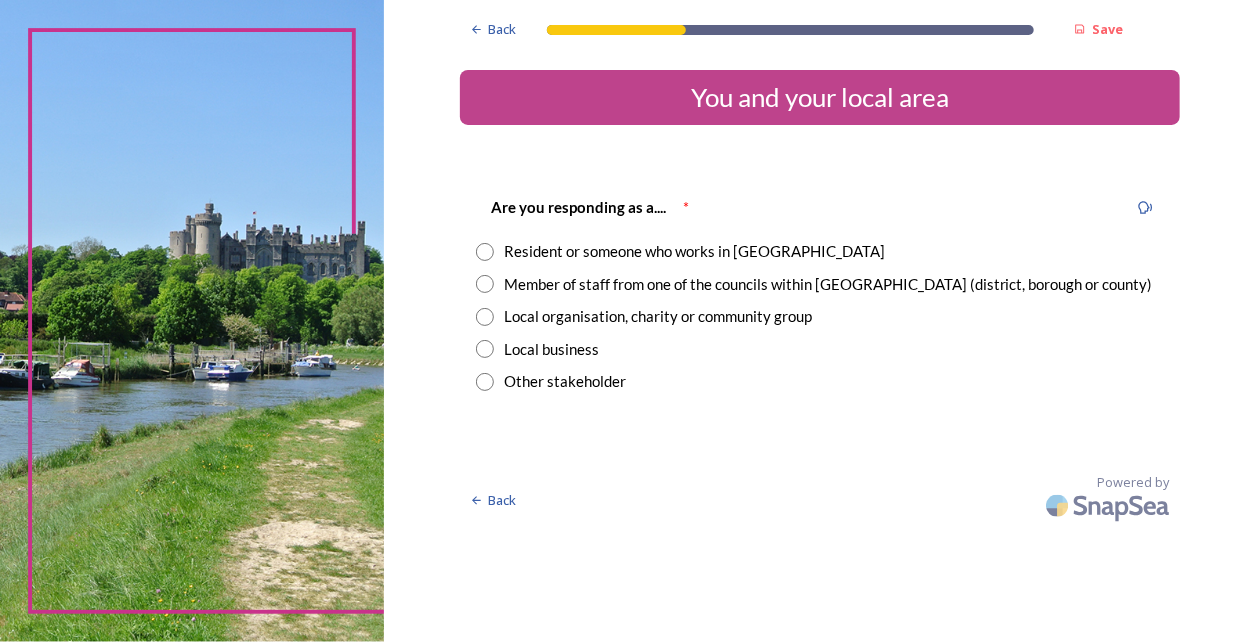 click on "Resident or someone who works in [GEOGRAPHIC_DATA]" at bounding box center [694, 251] 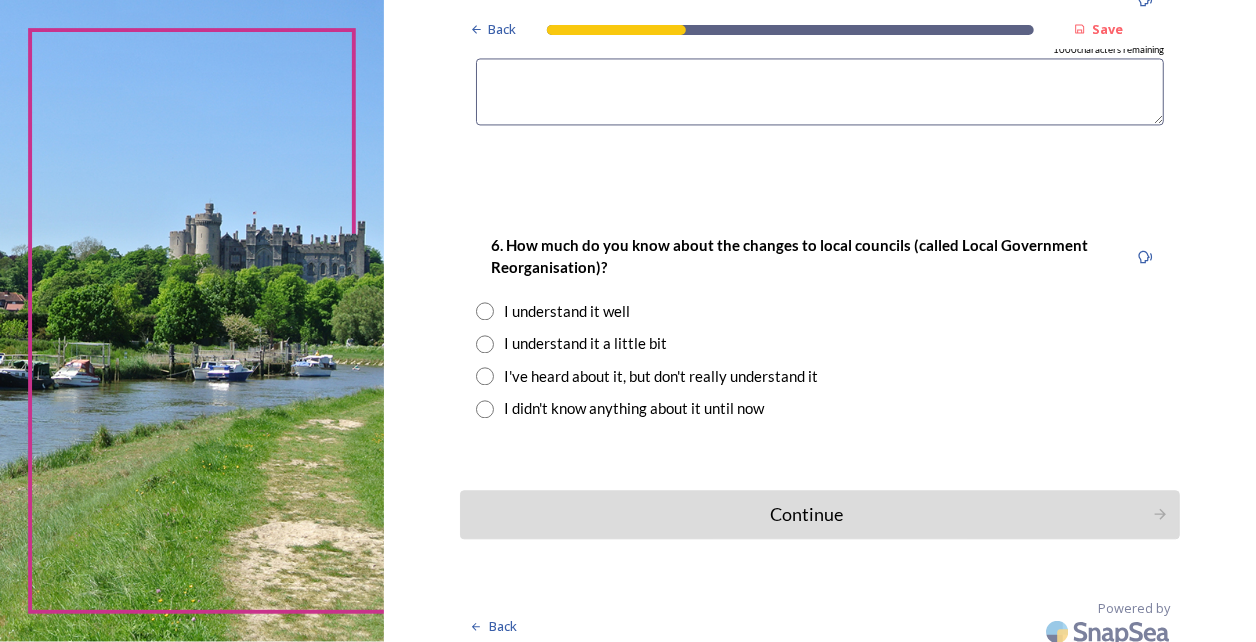 scroll, scrollTop: 1712, scrollLeft: 0, axis: vertical 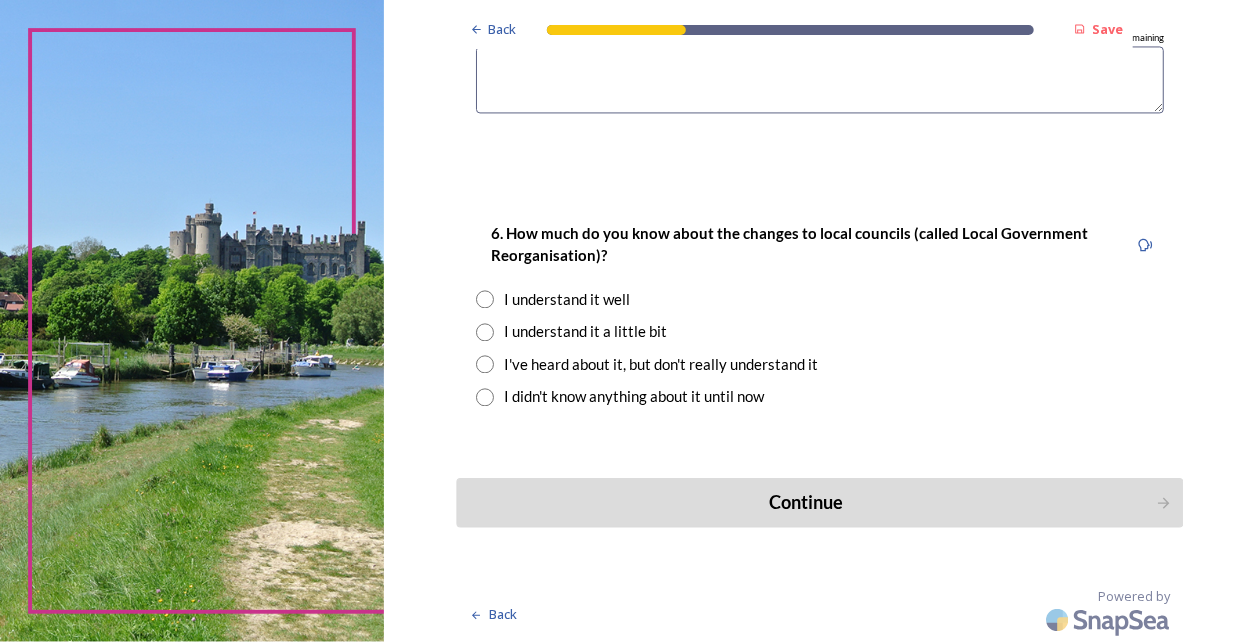 click on "Continue" at bounding box center [805, 502] 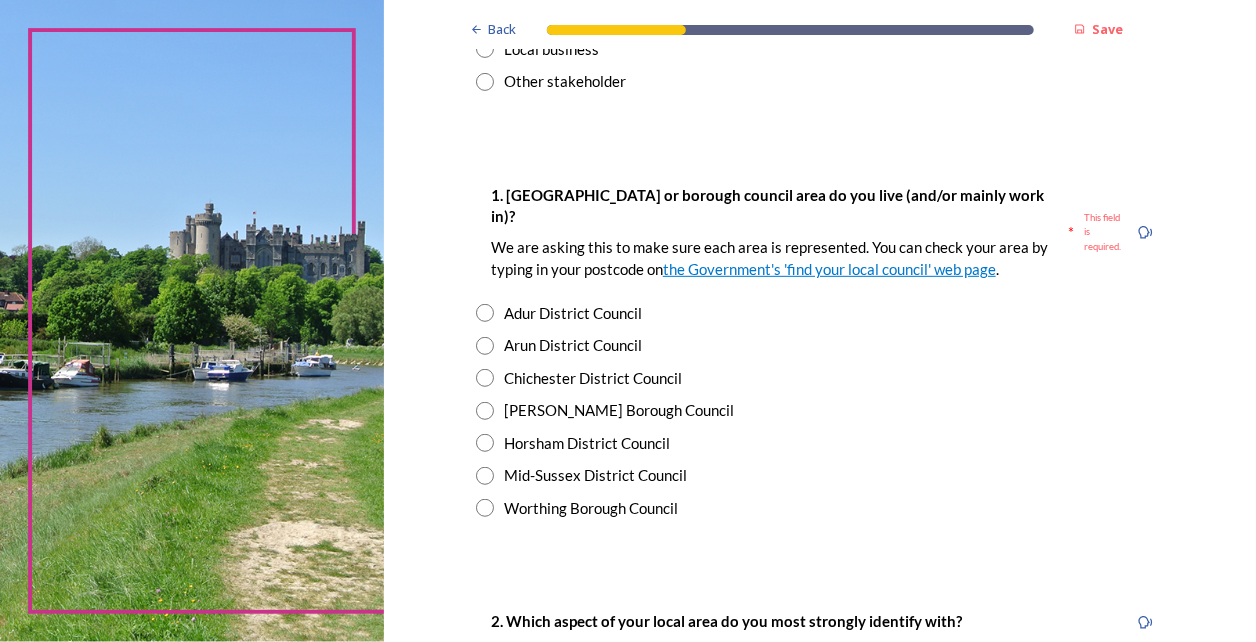 scroll, scrollTop: 400, scrollLeft: 0, axis: vertical 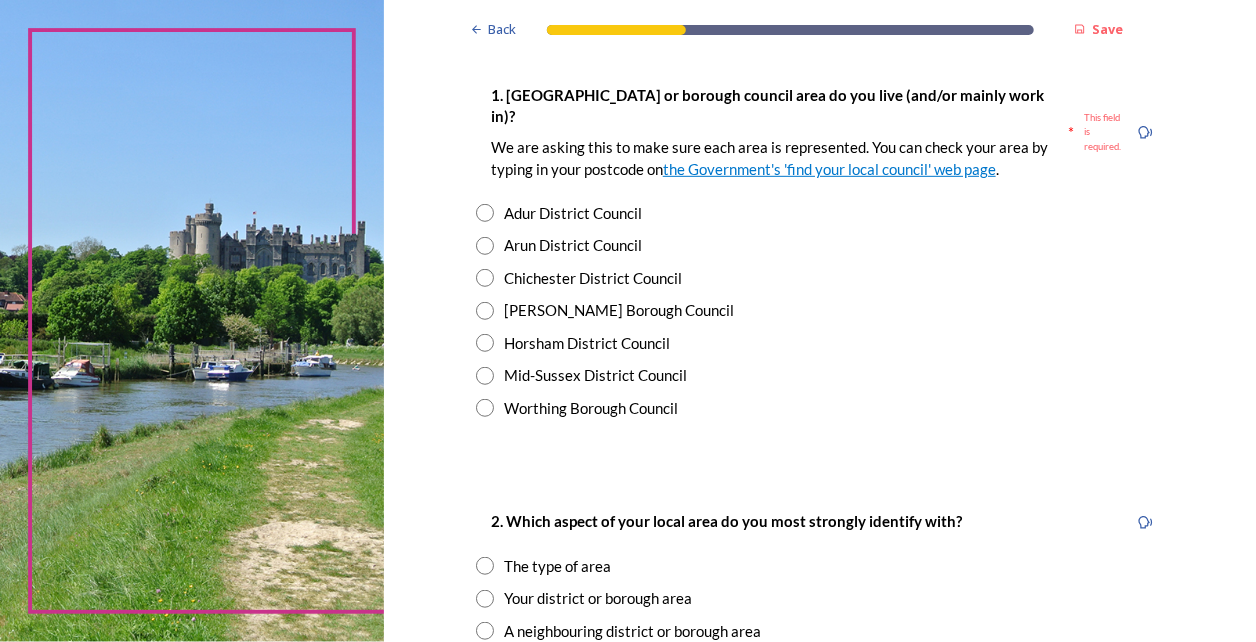 click on "Arun District Council" at bounding box center [573, 245] 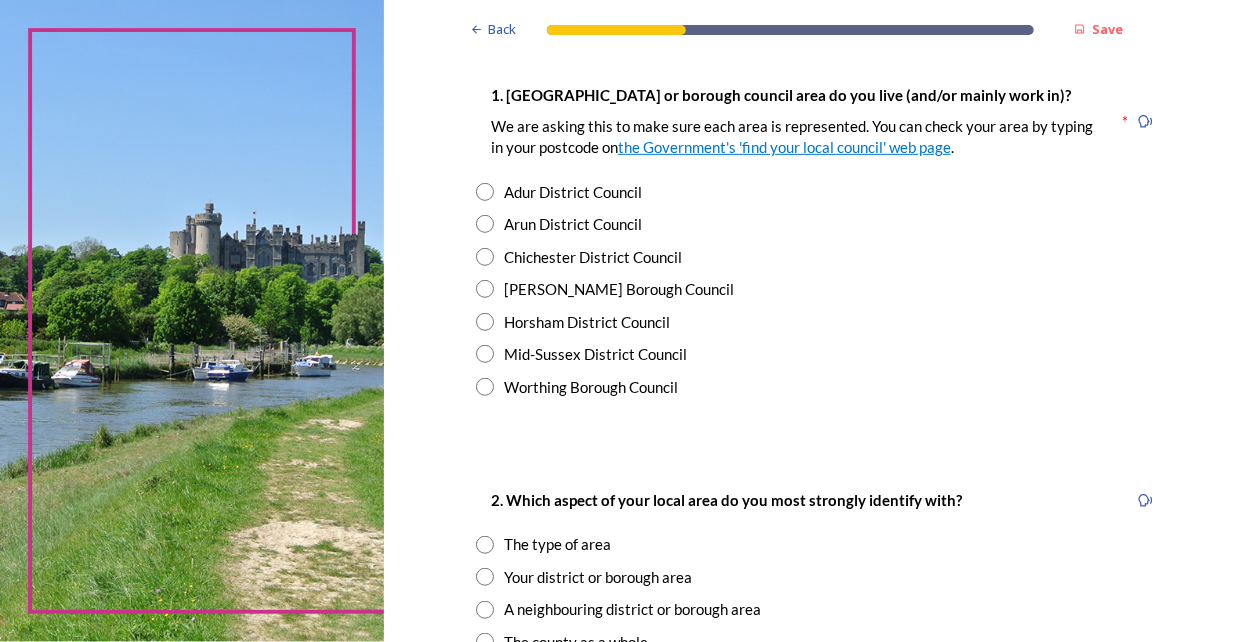radio on "true" 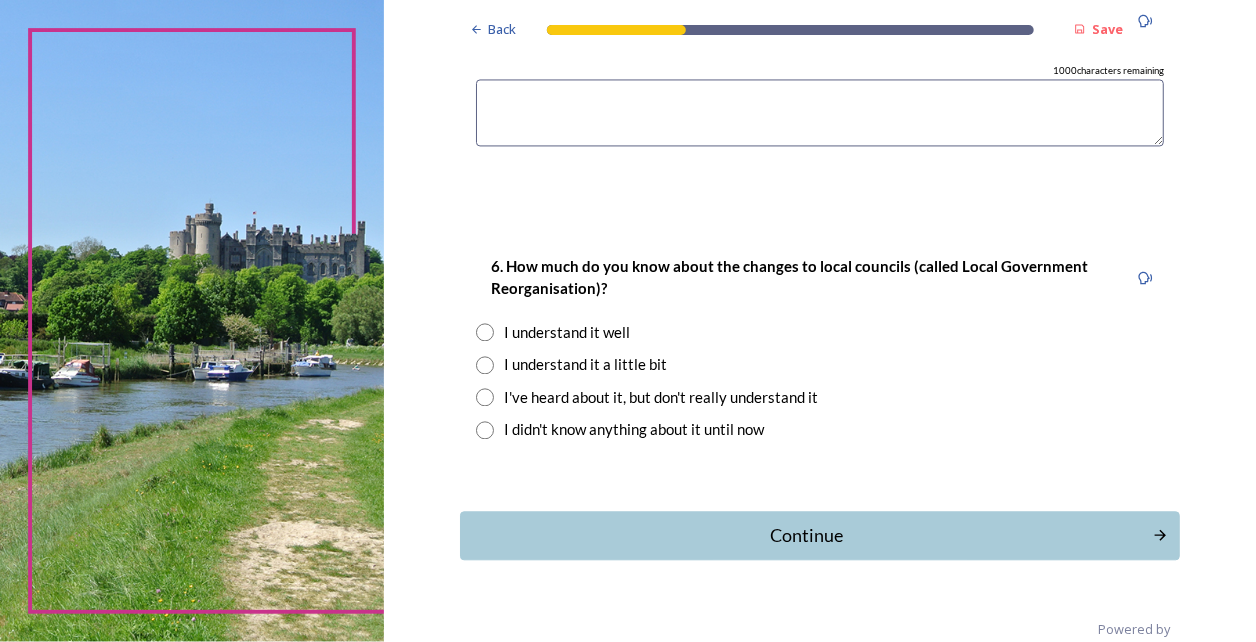scroll, scrollTop: 1712, scrollLeft: 0, axis: vertical 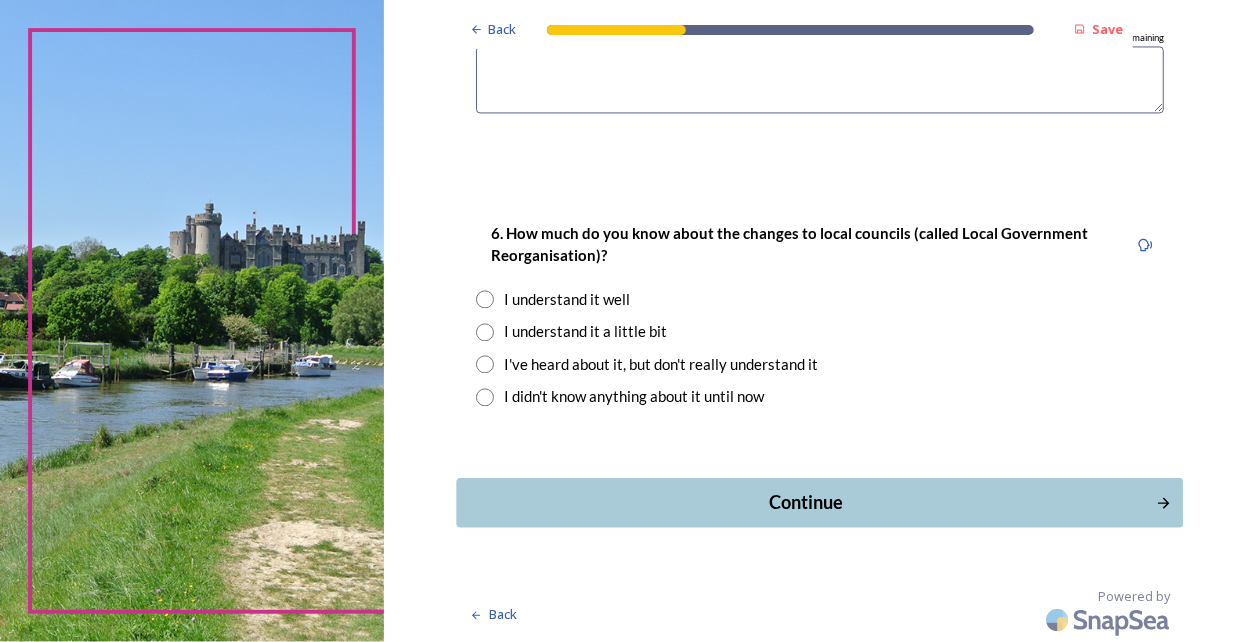 click on "Continue" at bounding box center (805, 502) 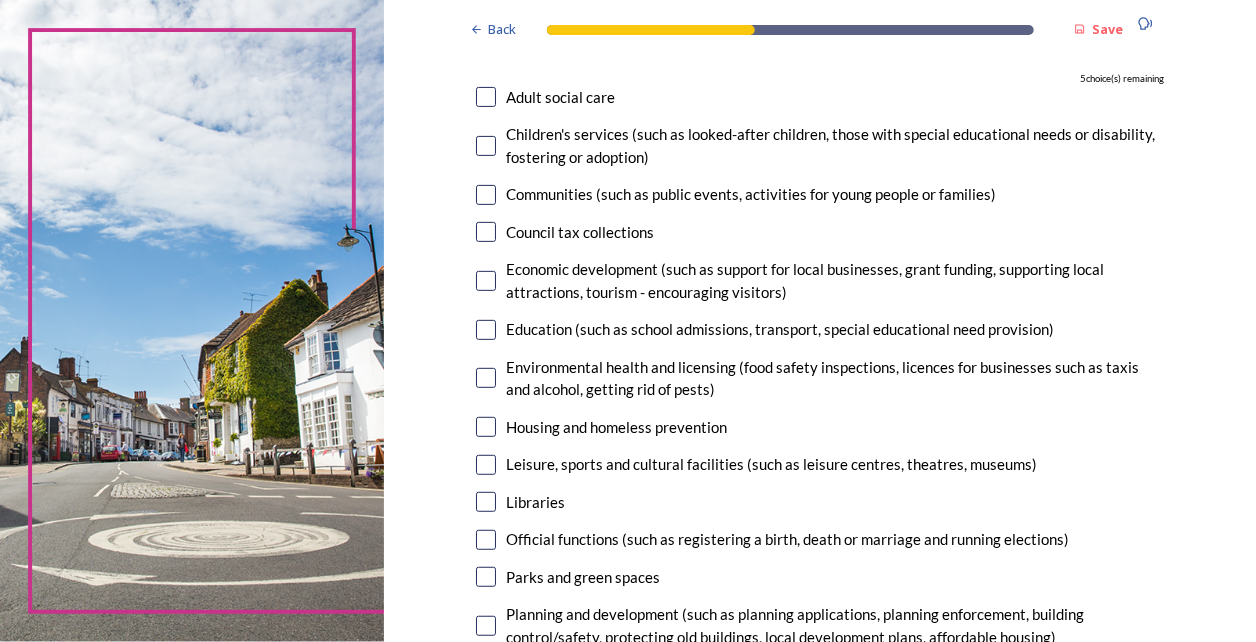 scroll, scrollTop: 100, scrollLeft: 0, axis: vertical 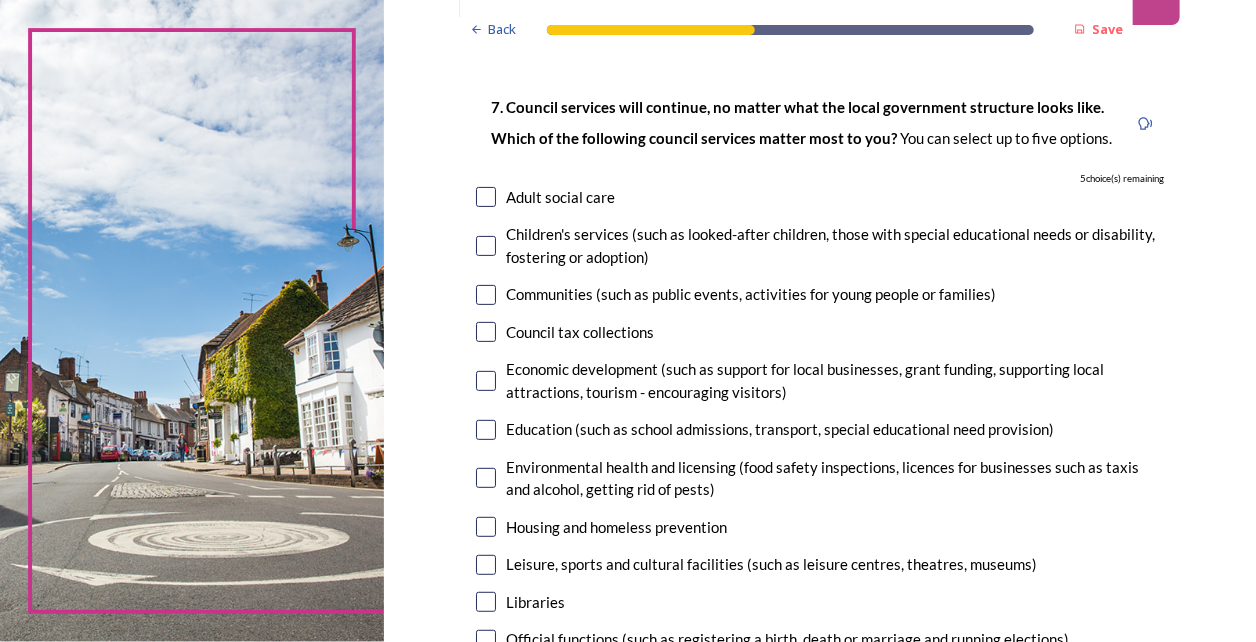 click on "Education (such as school admissions, transport, special educational need provision)" at bounding box center [780, 429] 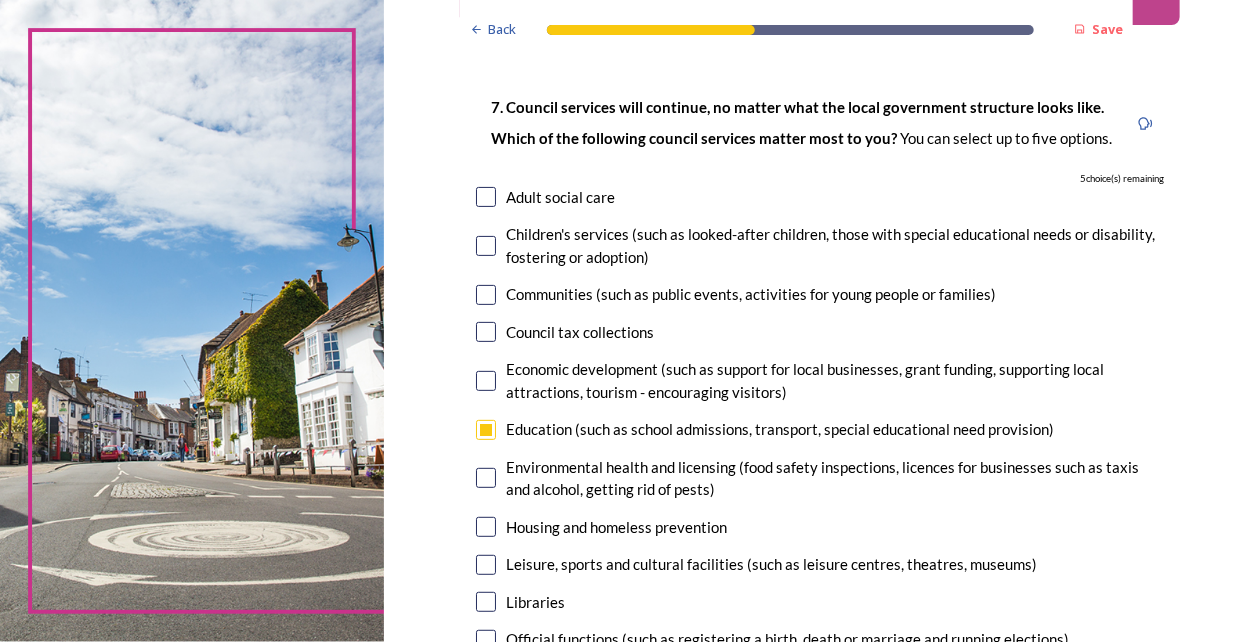 checkbox on "true" 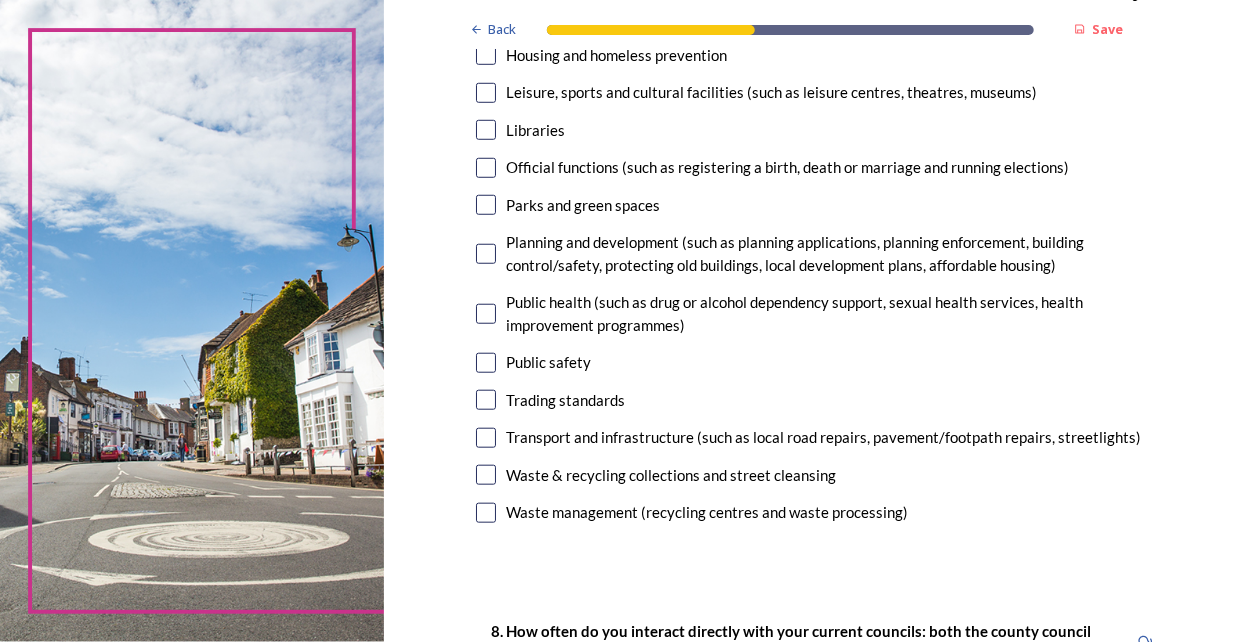 scroll, scrollTop: 600, scrollLeft: 0, axis: vertical 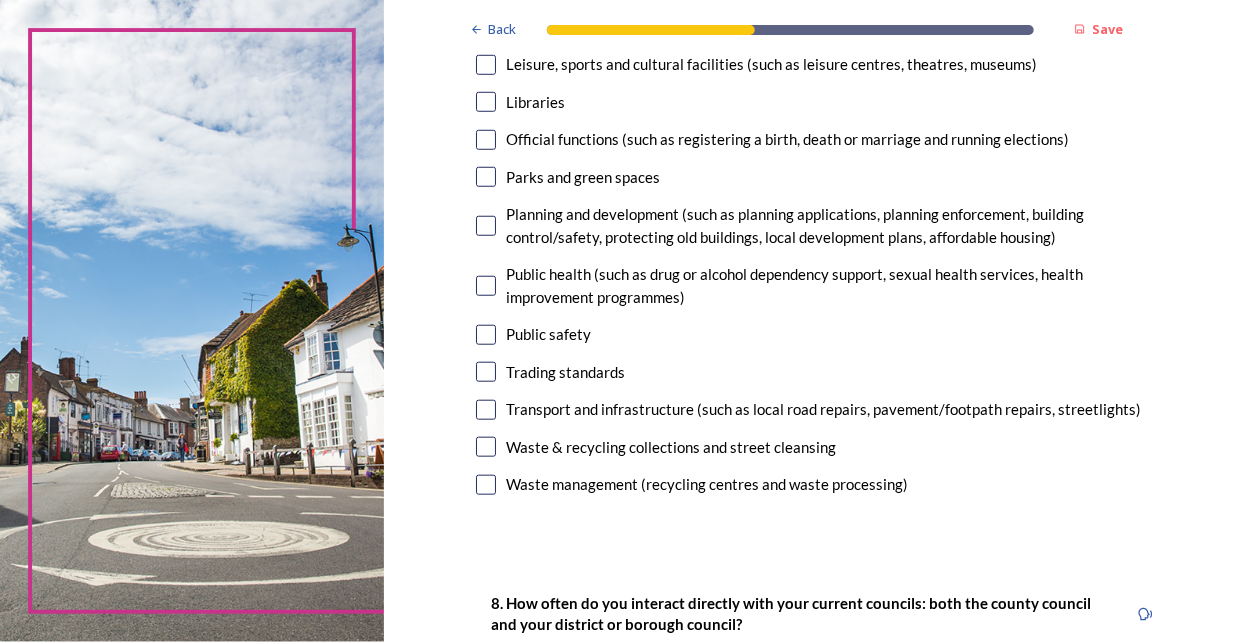 click at bounding box center (486, 410) 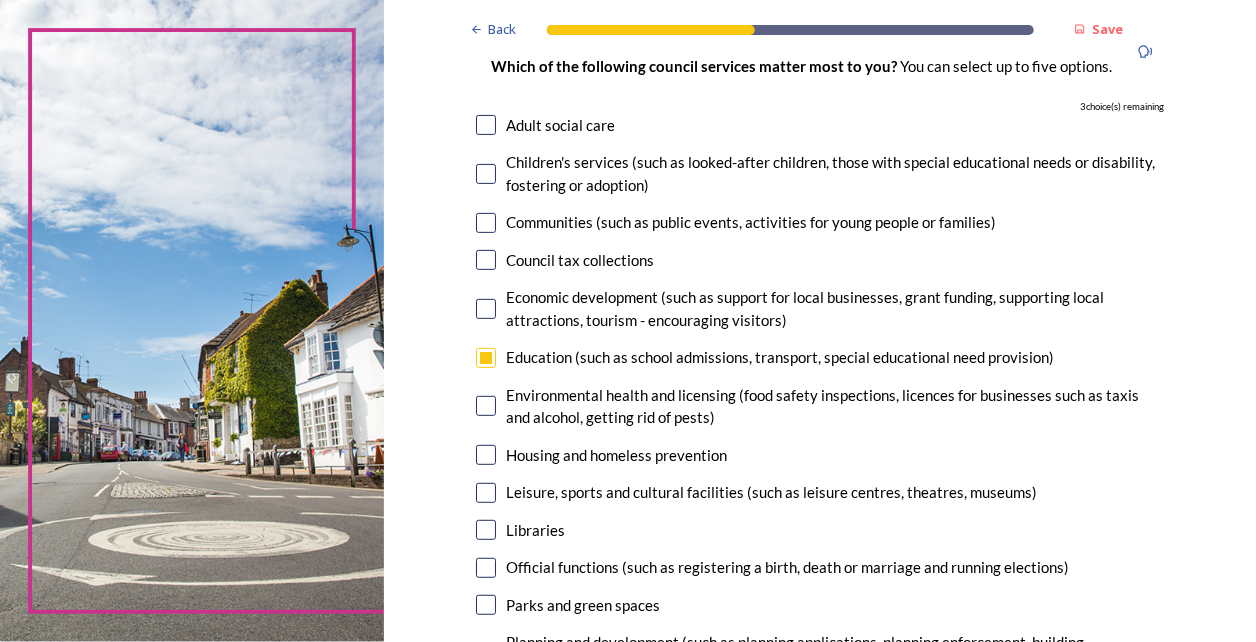 scroll, scrollTop: 200, scrollLeft: 0, axis: vertical 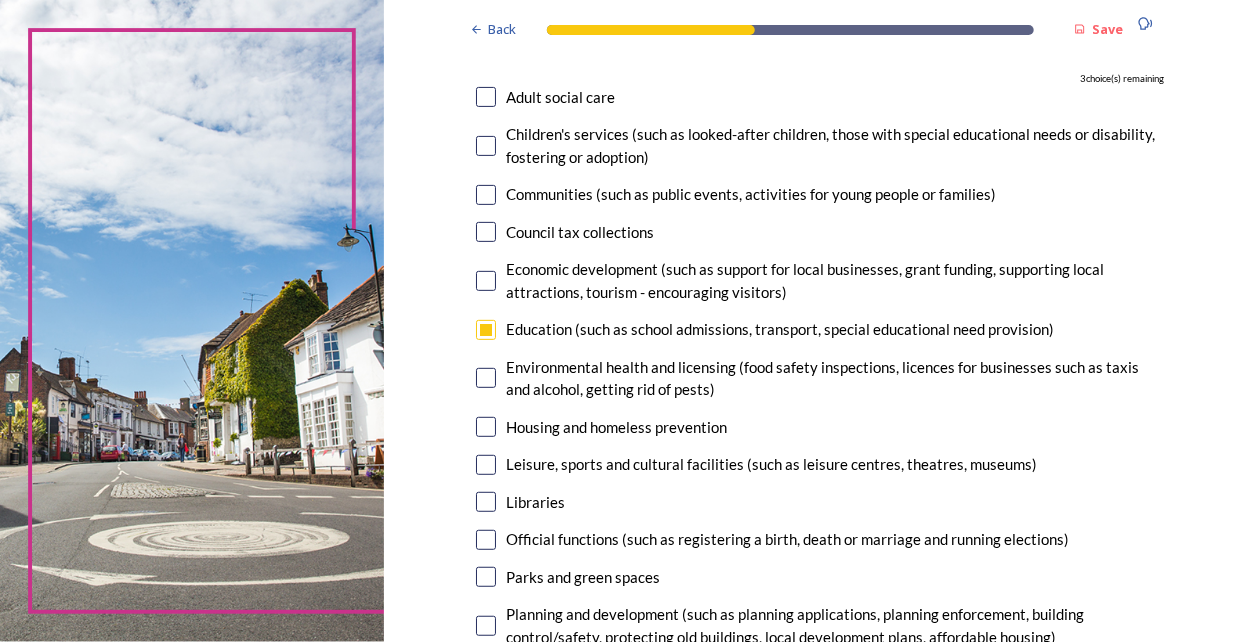 click at bounding box center (486, 465) 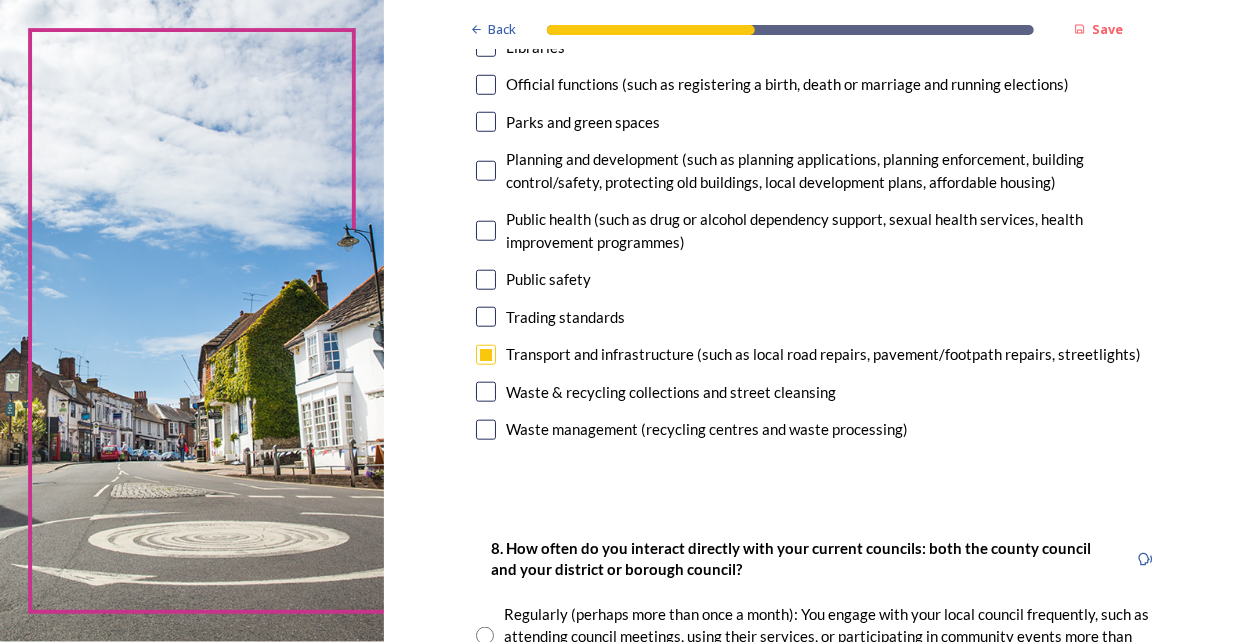 scroll, scrollTop: 700, scrollLeft: 0, axis: vertical 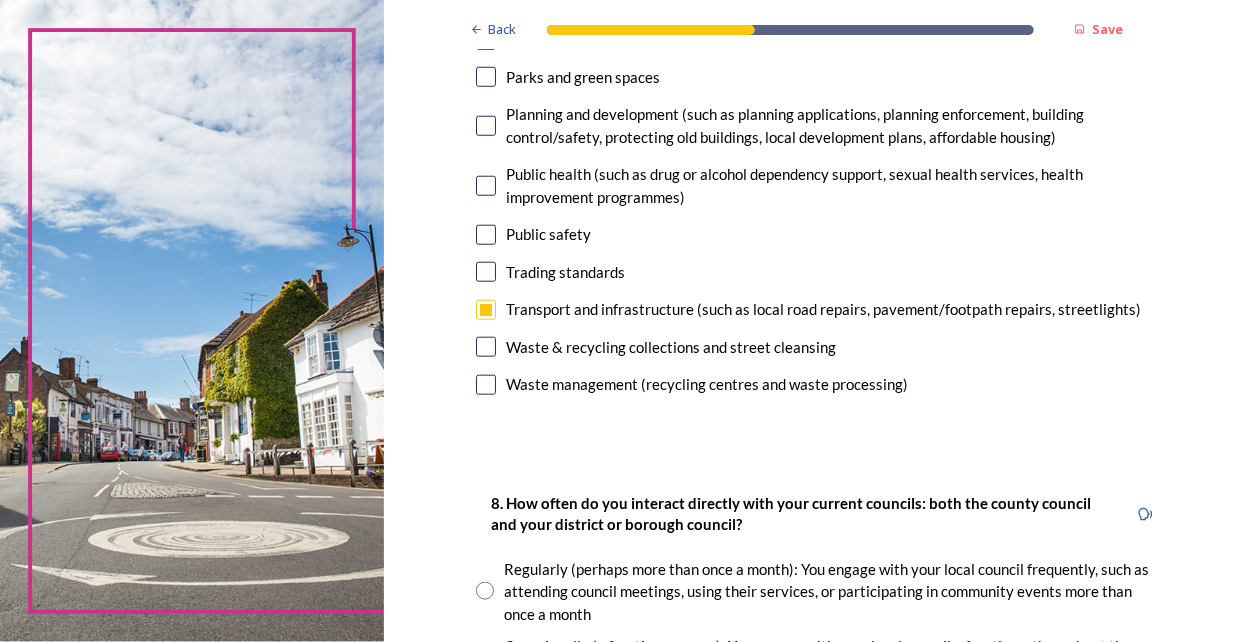 click at bounding box center (486, 347) 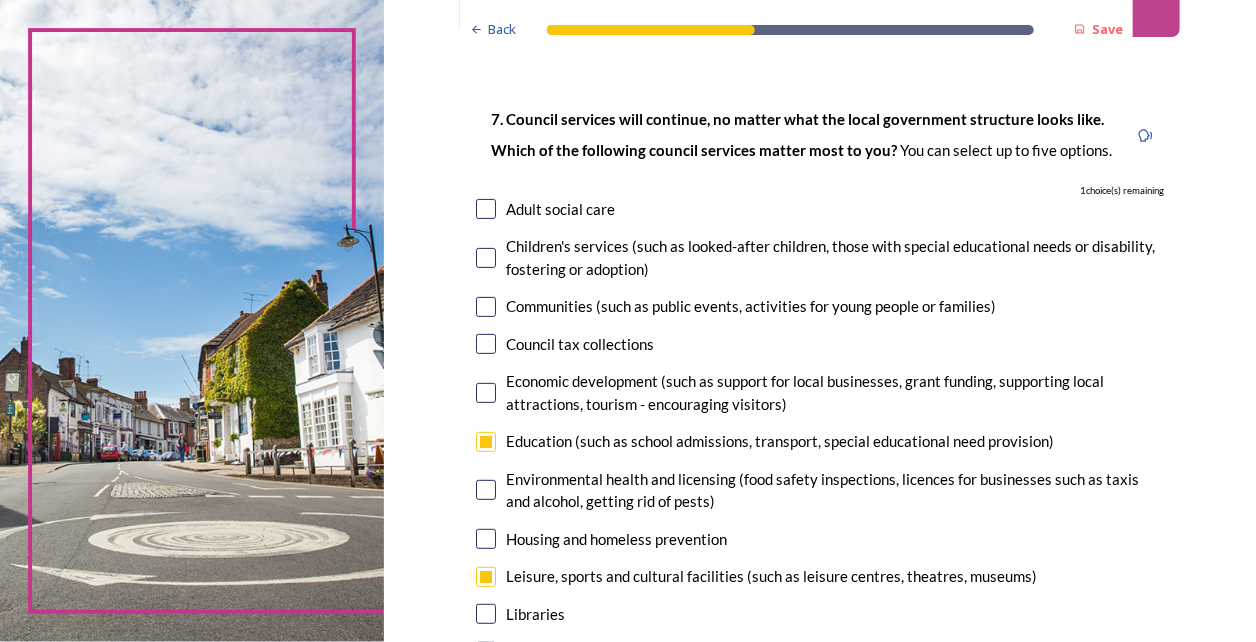 scroll, scrollTop: 0, scrollLeft: 0, axis: both 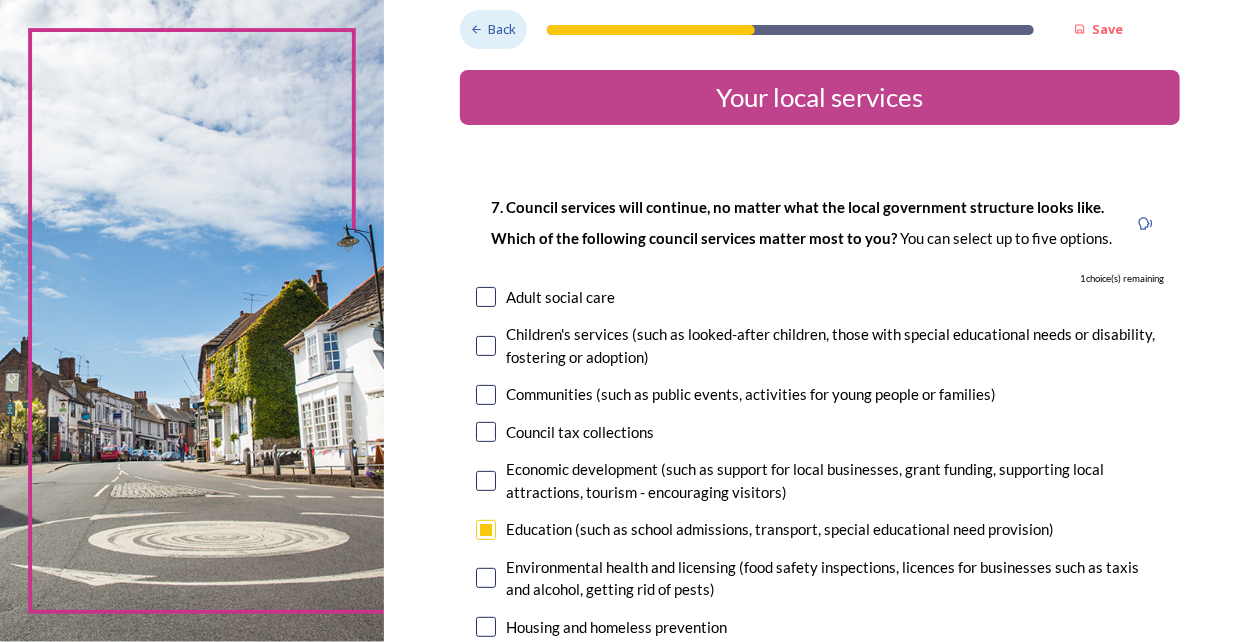 click on "Back" at bounding box center [493, 29] 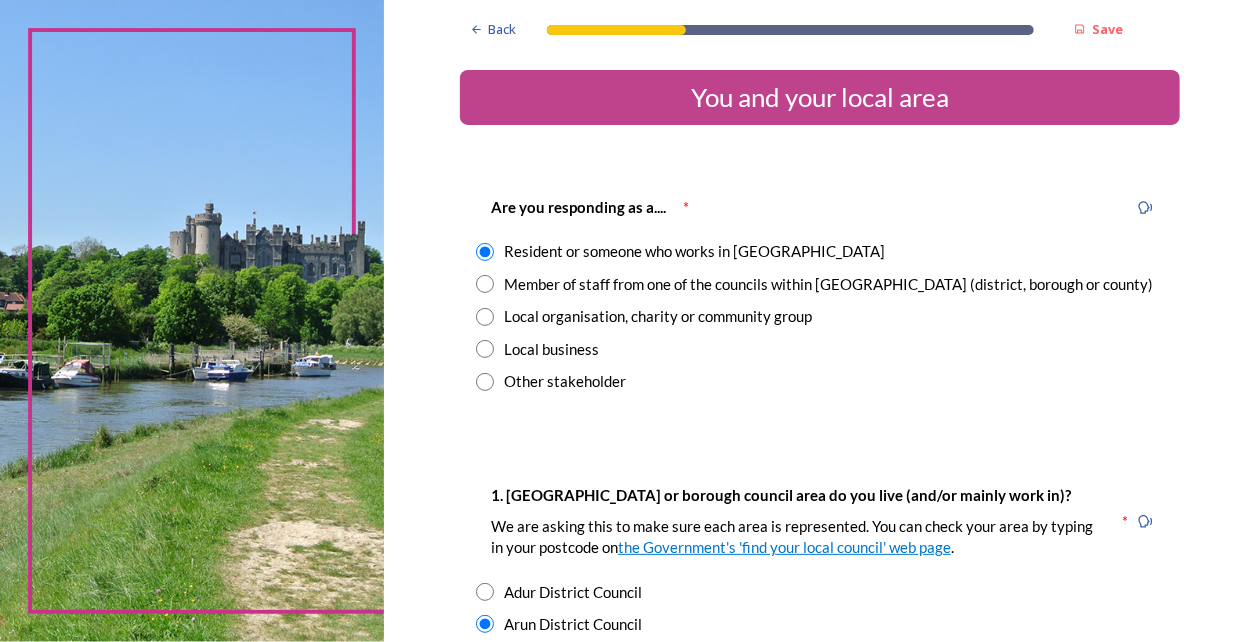 click on "Member of staff from one of the councils within [GEOGRAPHIC_DATA] (district, borough or county)" at bounding box center (828, 284) 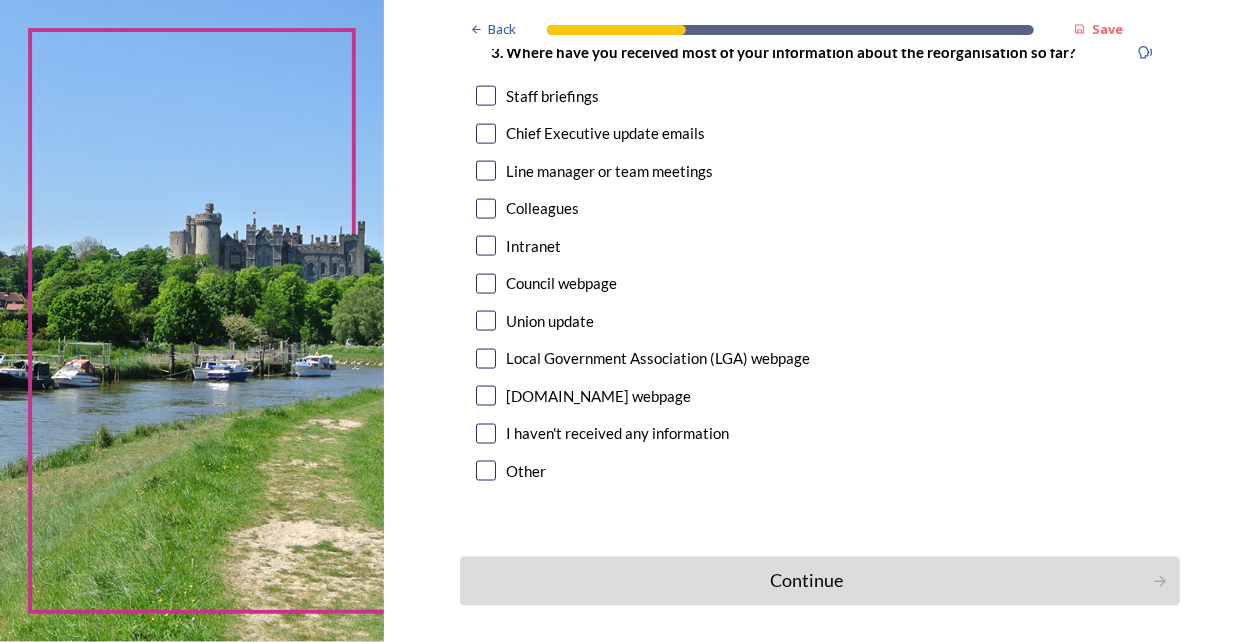 scroll, scrollTop: 1163, scrollLeft: 0, axis: vertical 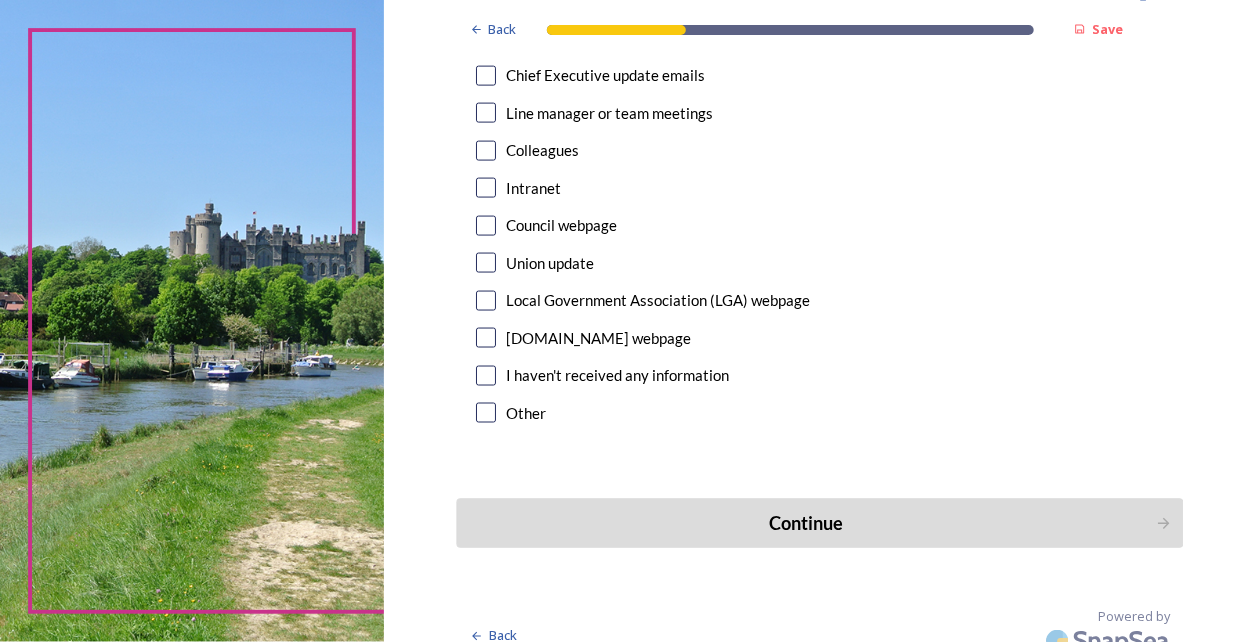 click on "Continue" at bounding box center (805, 523) 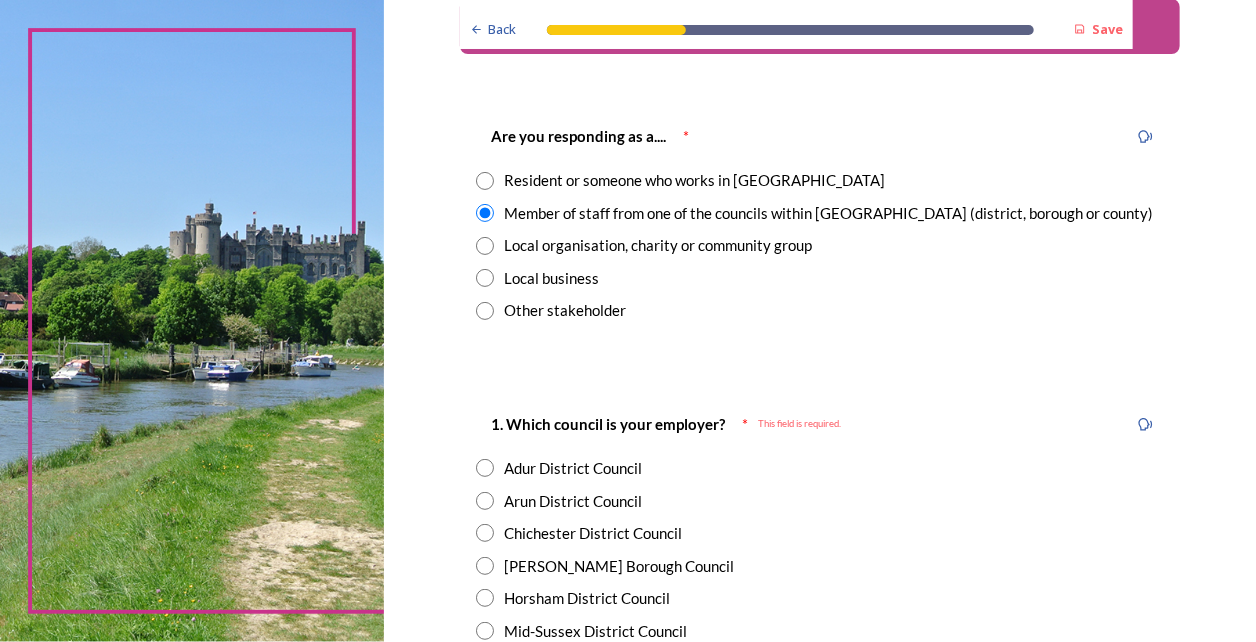 scroll, scrollTop: 63, scrollLeft: 0, axis: vertical 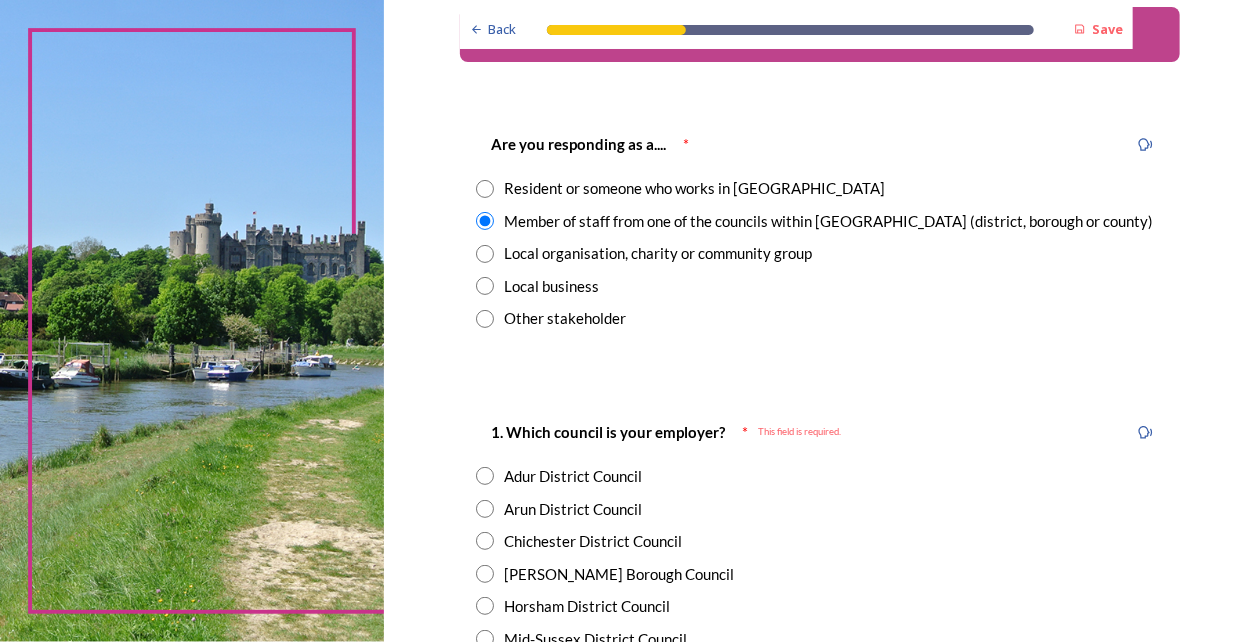 click on "Chichester District Council" at bounding box center (593, 541) 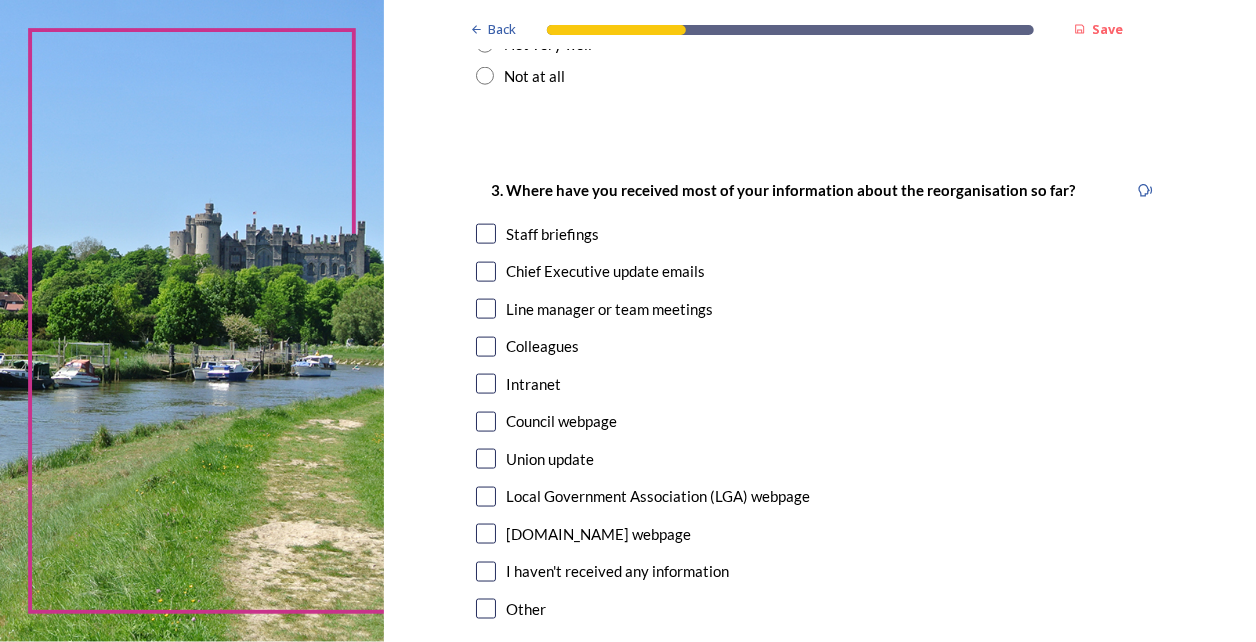 scroll, scrollTop: 1063, scrollLeft: 0, axis: vertical 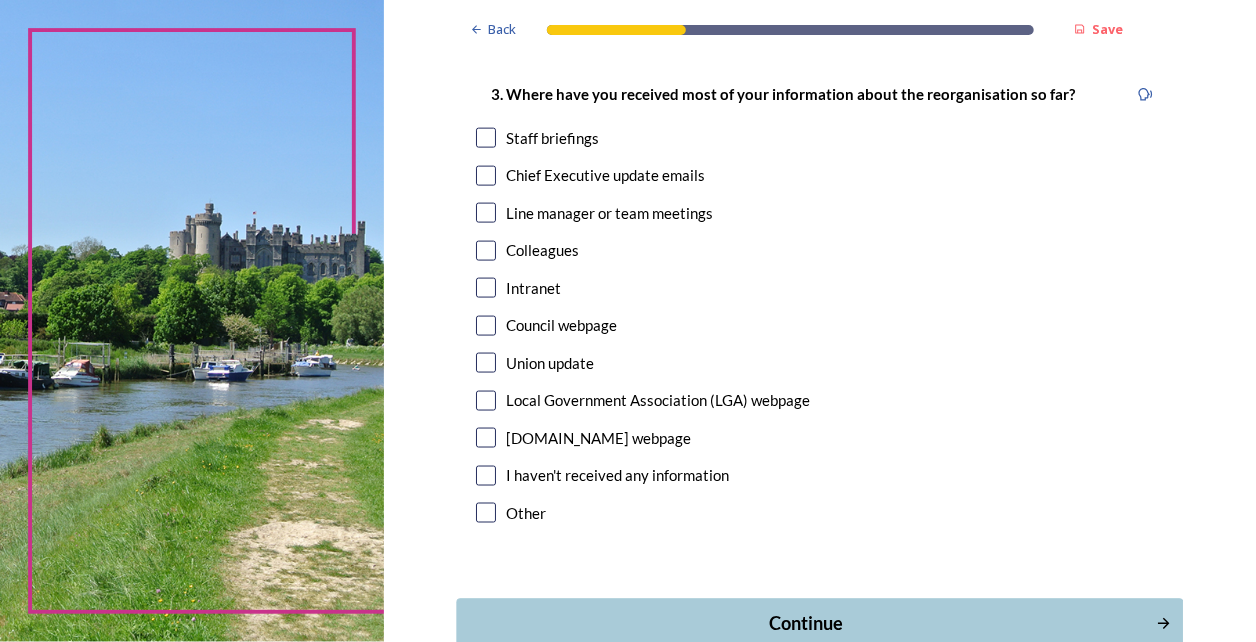 click on "Continue" at bounding box center [819, 623] 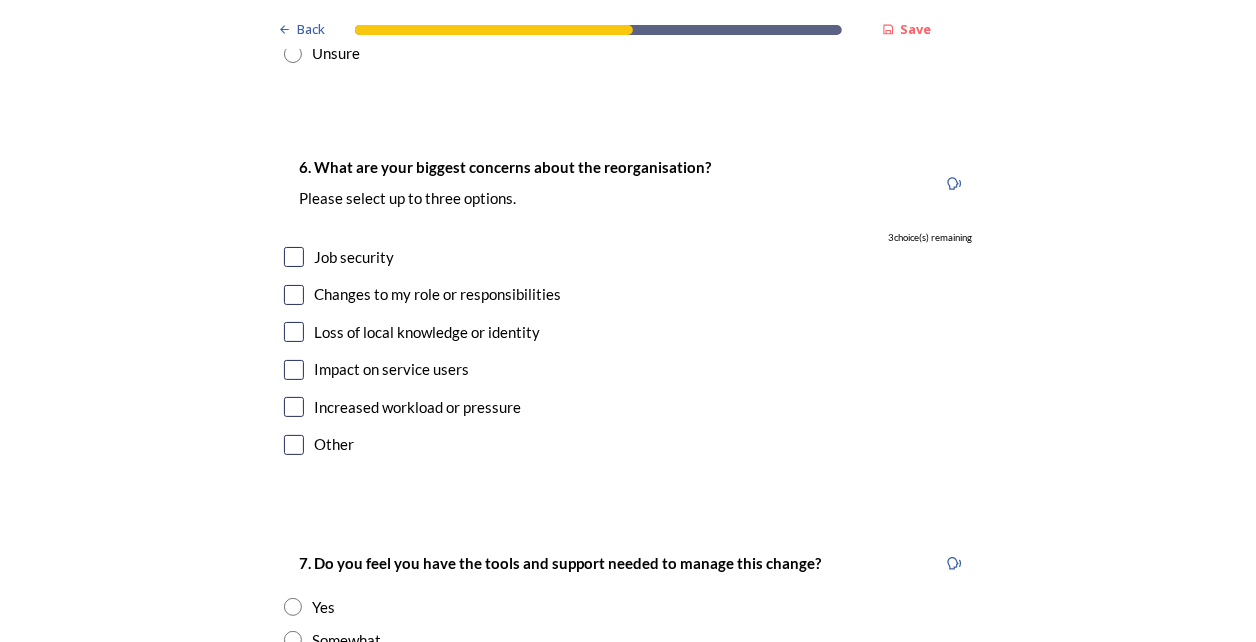 scroll, scrollTop: 3100, scrollLeft: 0, axis: vertical 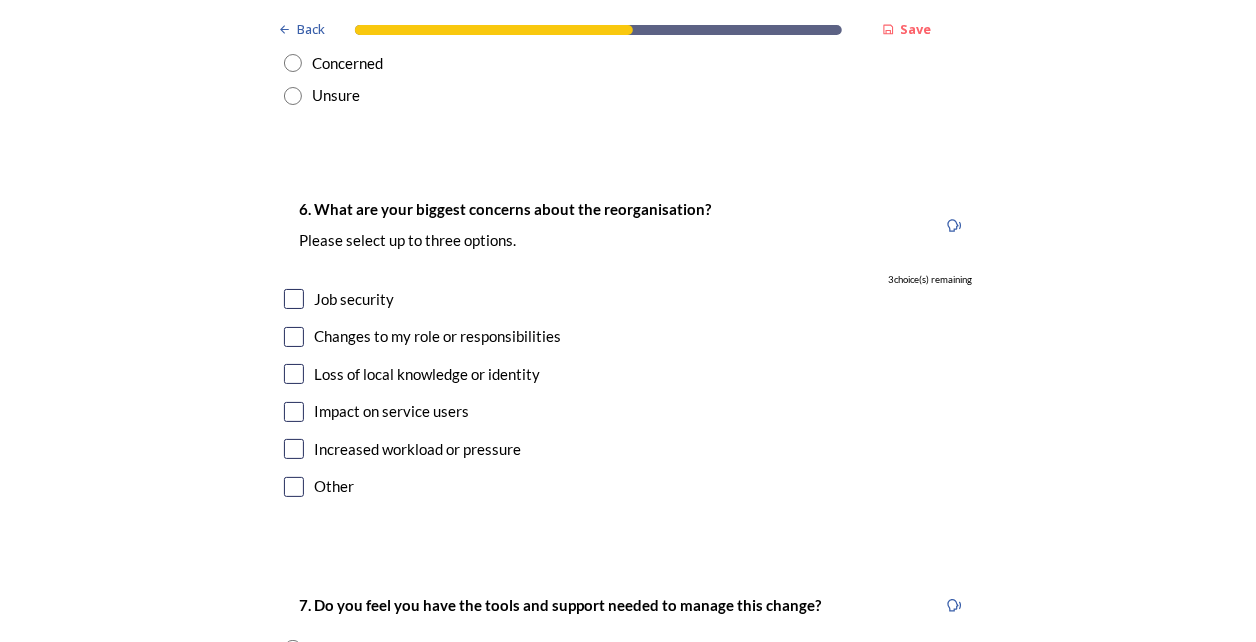 click on "Other" at bounding box center [334, 486] 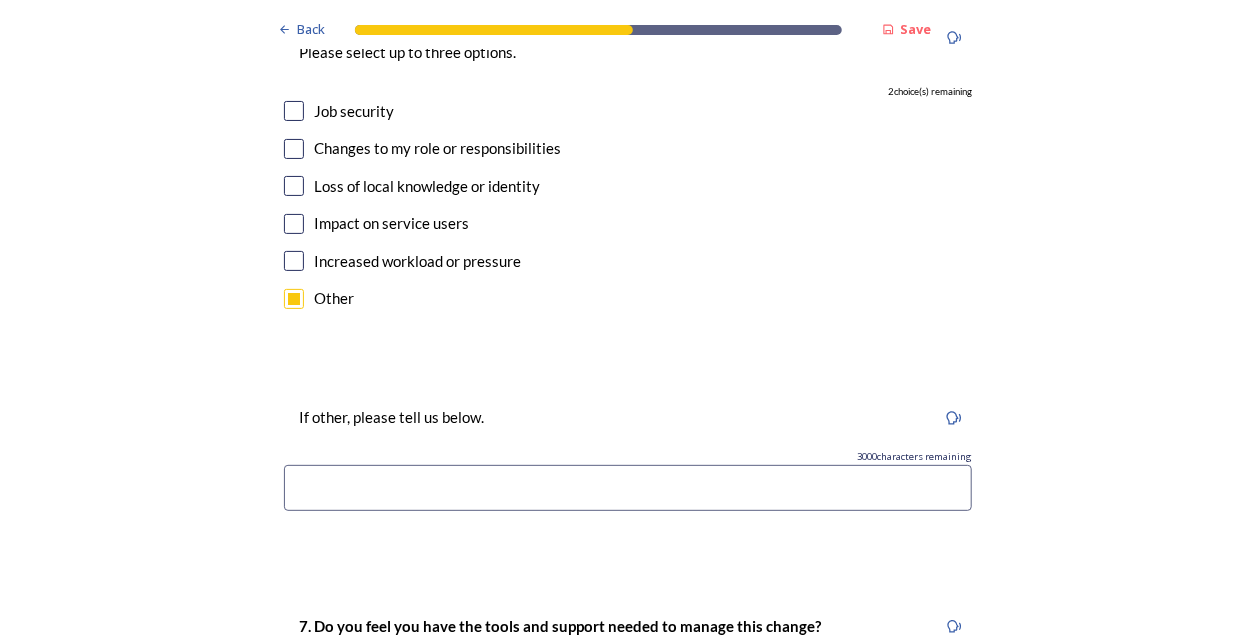 scroll, scrollTop: 3300, scrollLeft: 0, axis: vertical 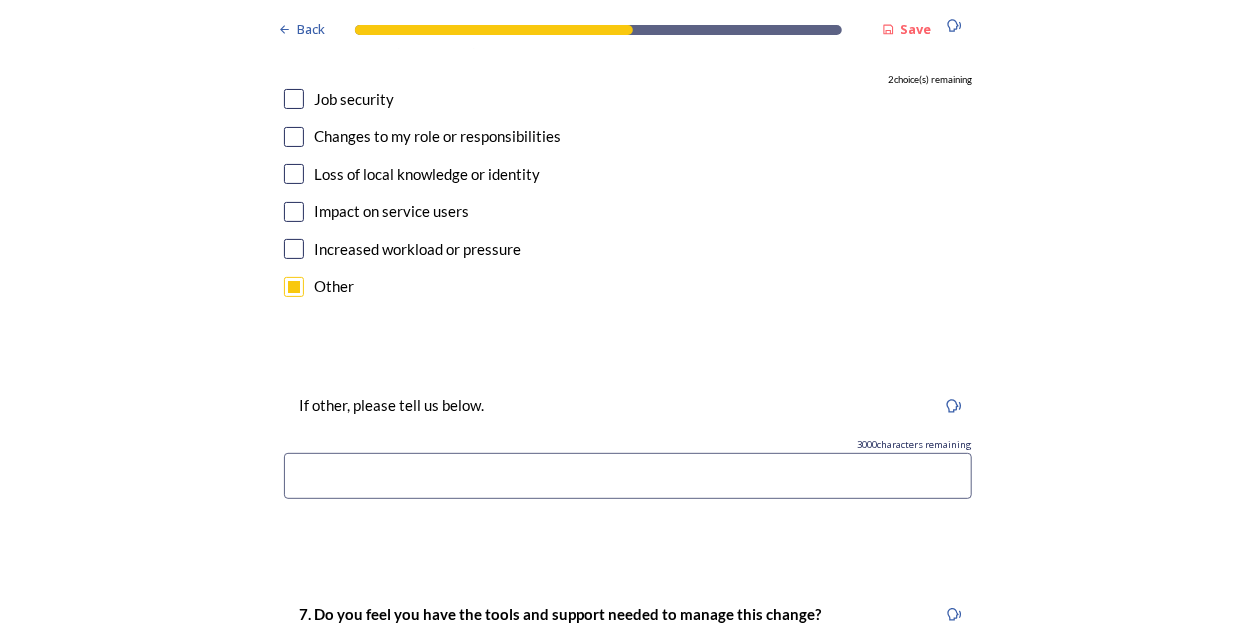 click at bounding box center [294, 287] 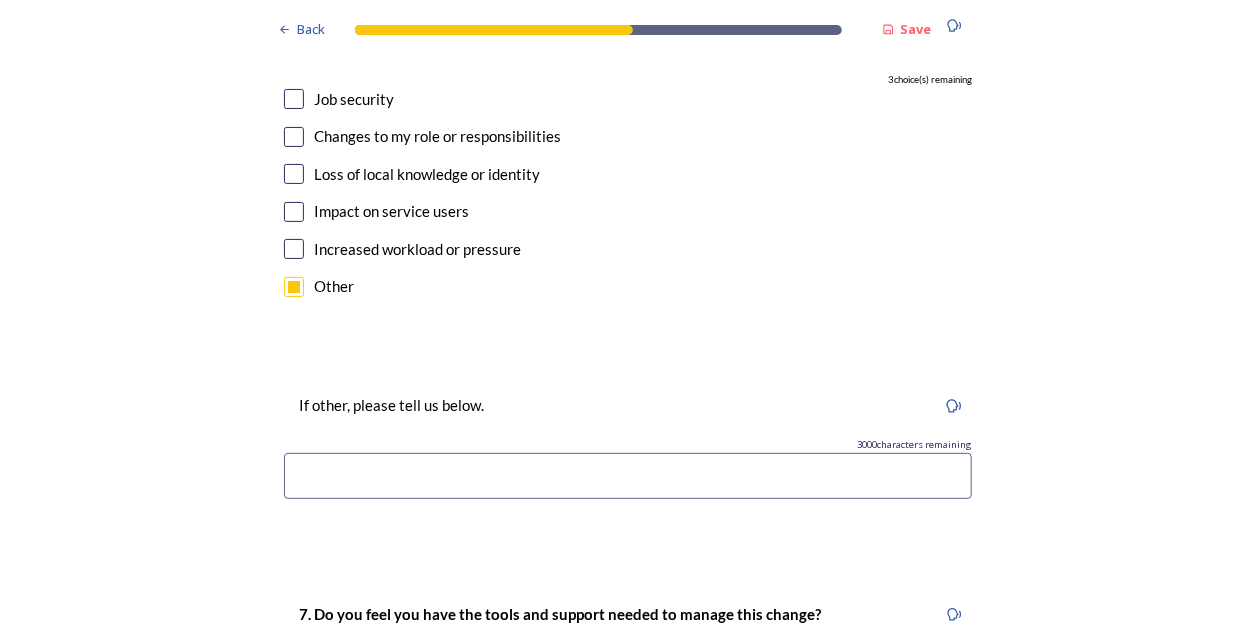 checkbox on "false" 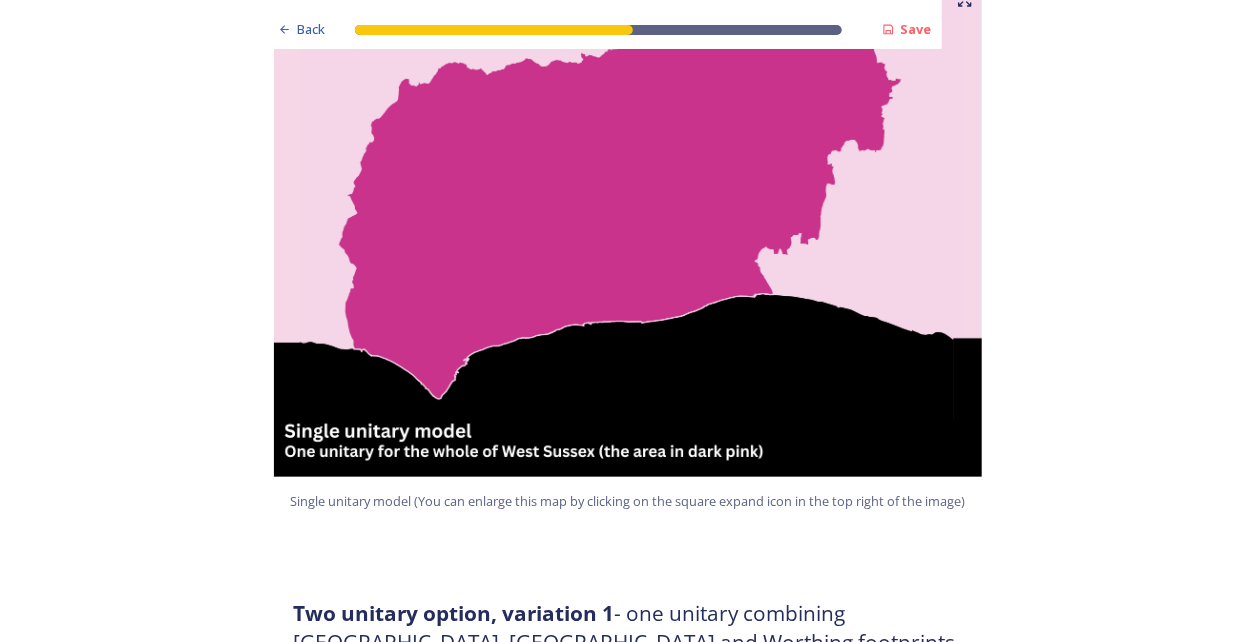 scroll, scrollTop: 0, scrollLeft: 0, axis: both 